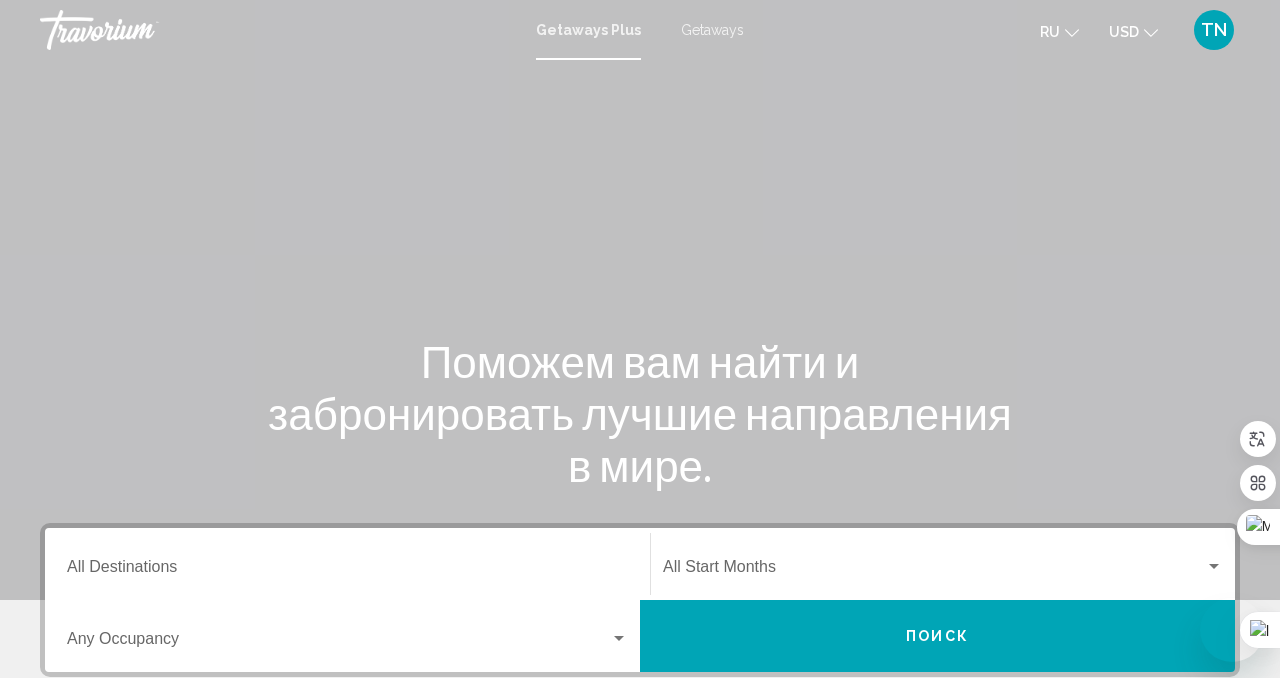 scroll, scrollTop: 0, scrollLeft: 0, axis: both 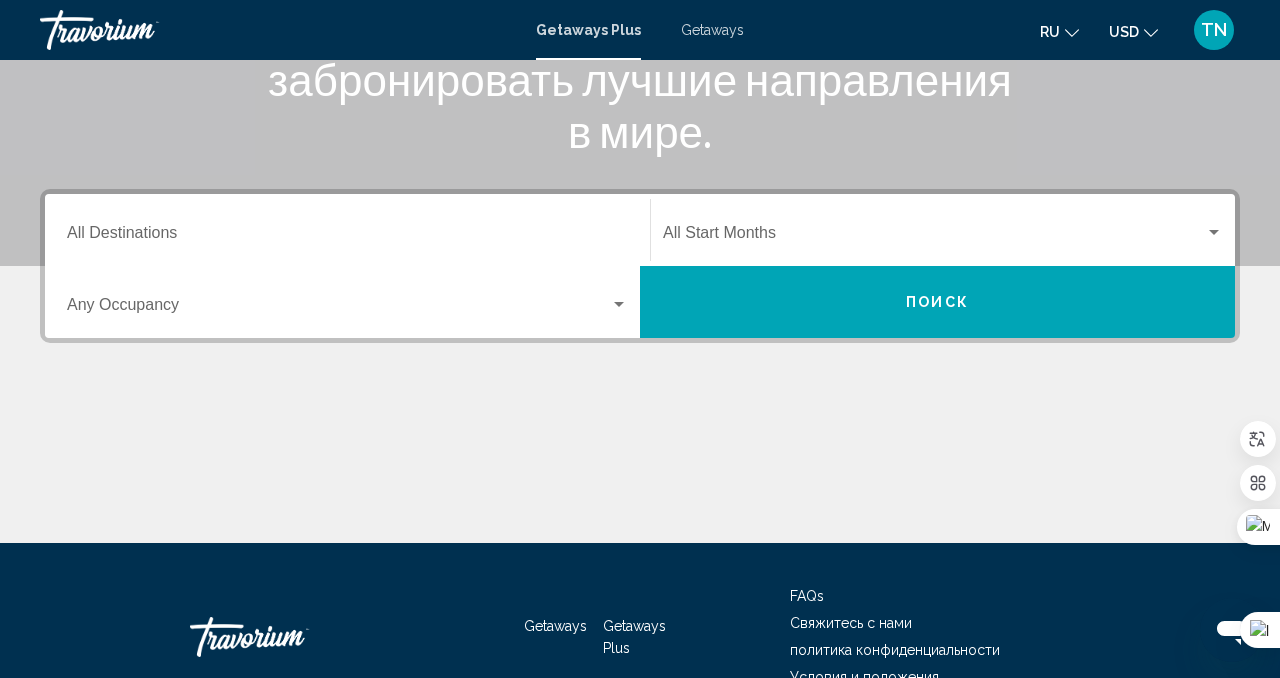 click on "Destination All Destinations" at bounding box center (347, 230) 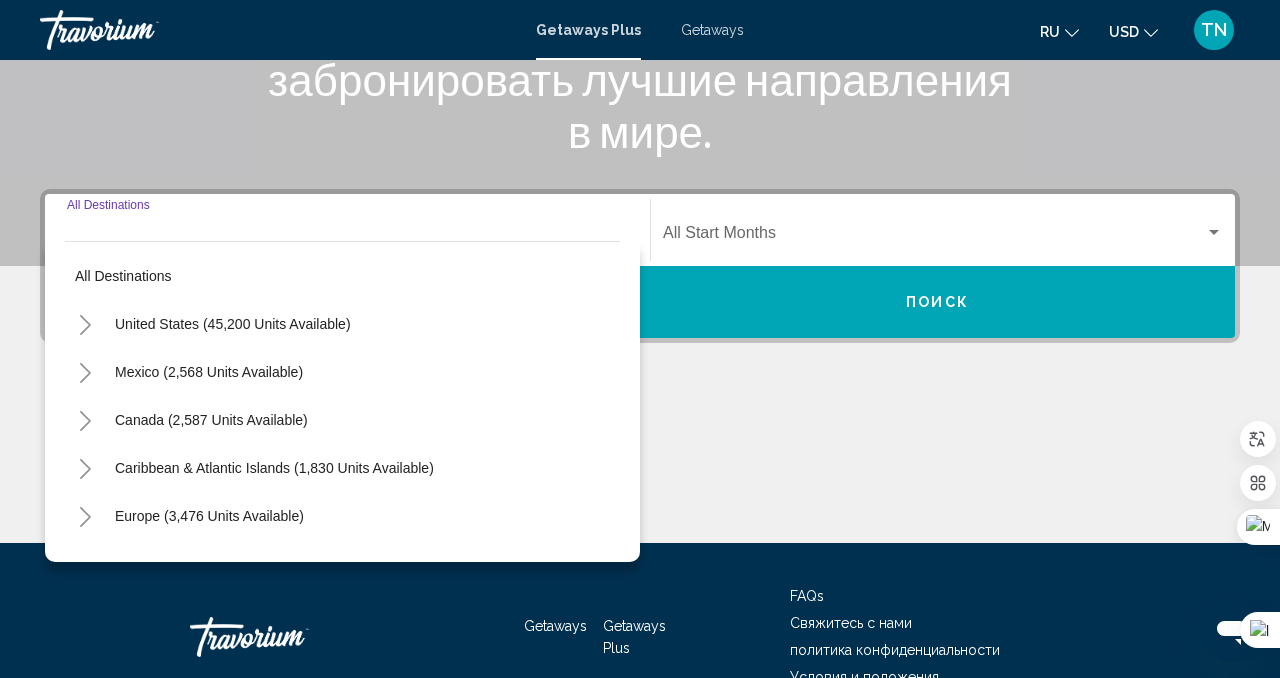 click on "United States (45,200 units available)" at bounding box center (342, 372) 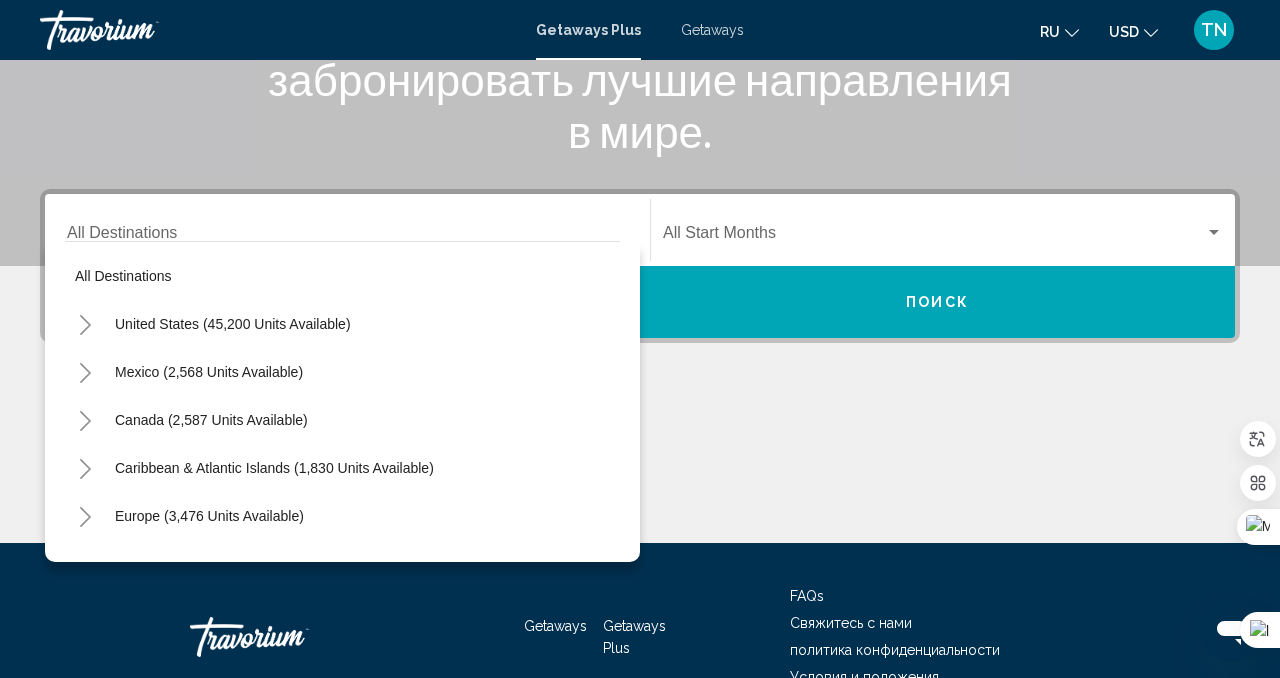 scroll, scrollTop: 444, scrollLeft: 0, axis: vertical 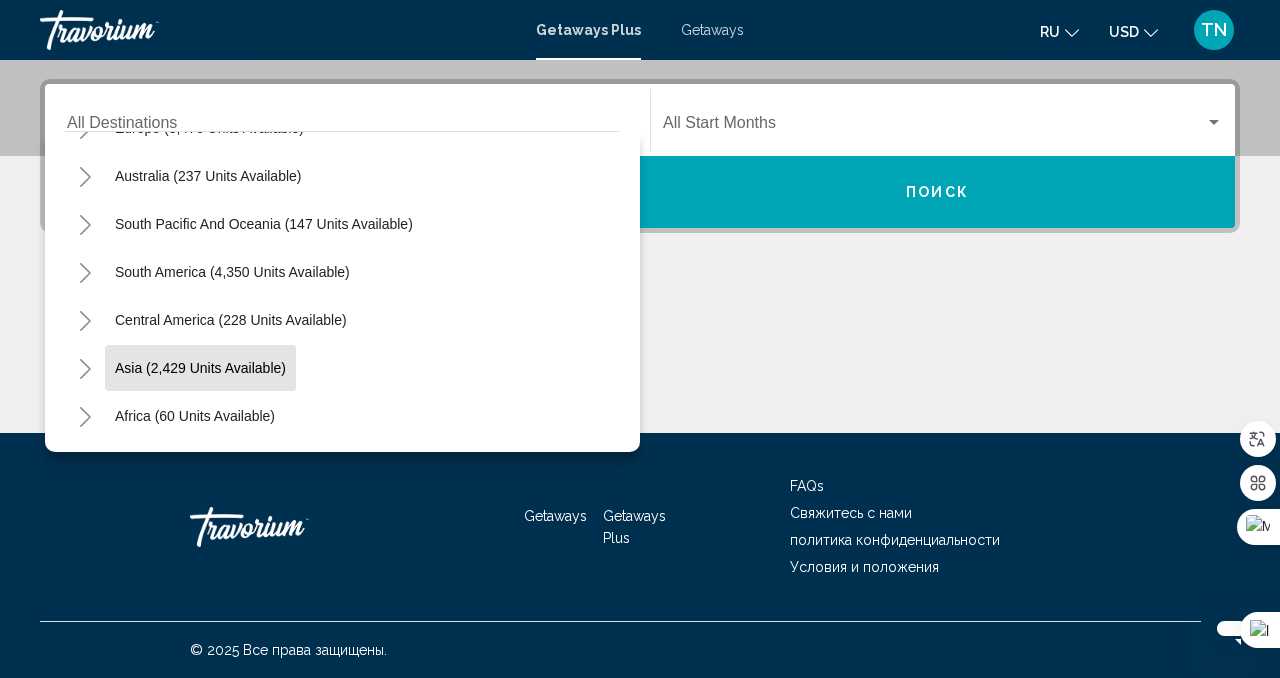 click on "Asia (2,429 units available)" at bounding box center [195, 416] 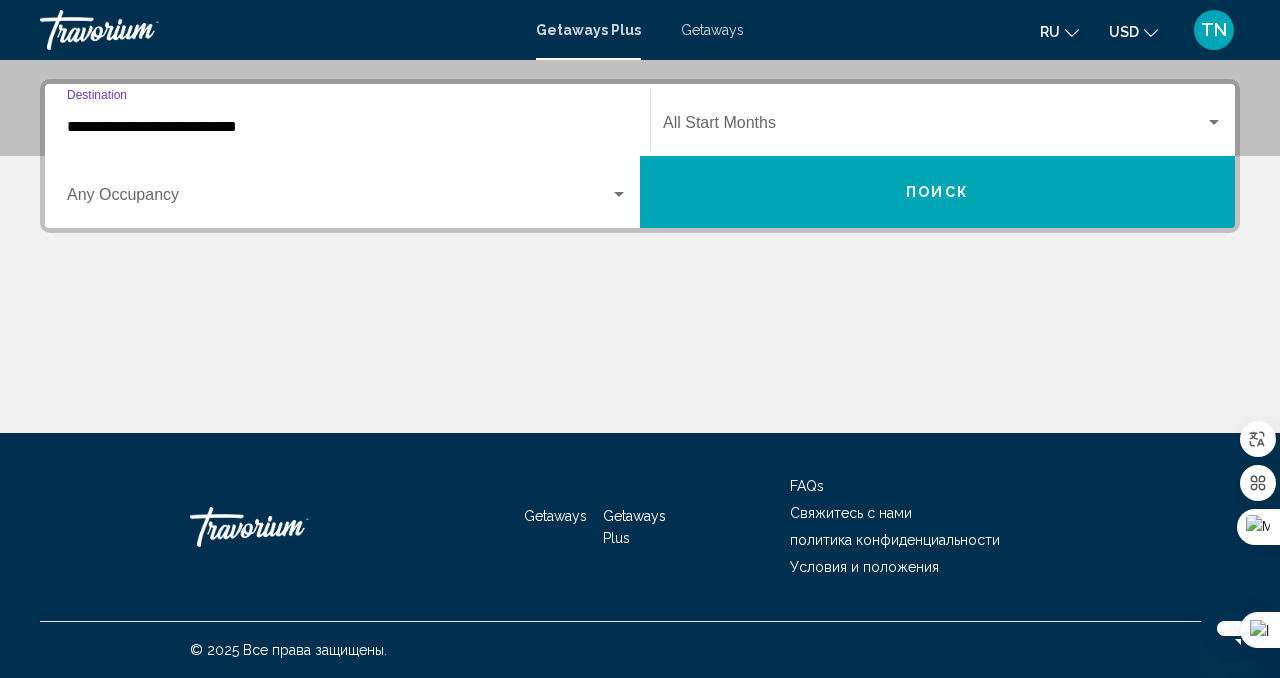 click on "**********" at bounding box center [347, 120] 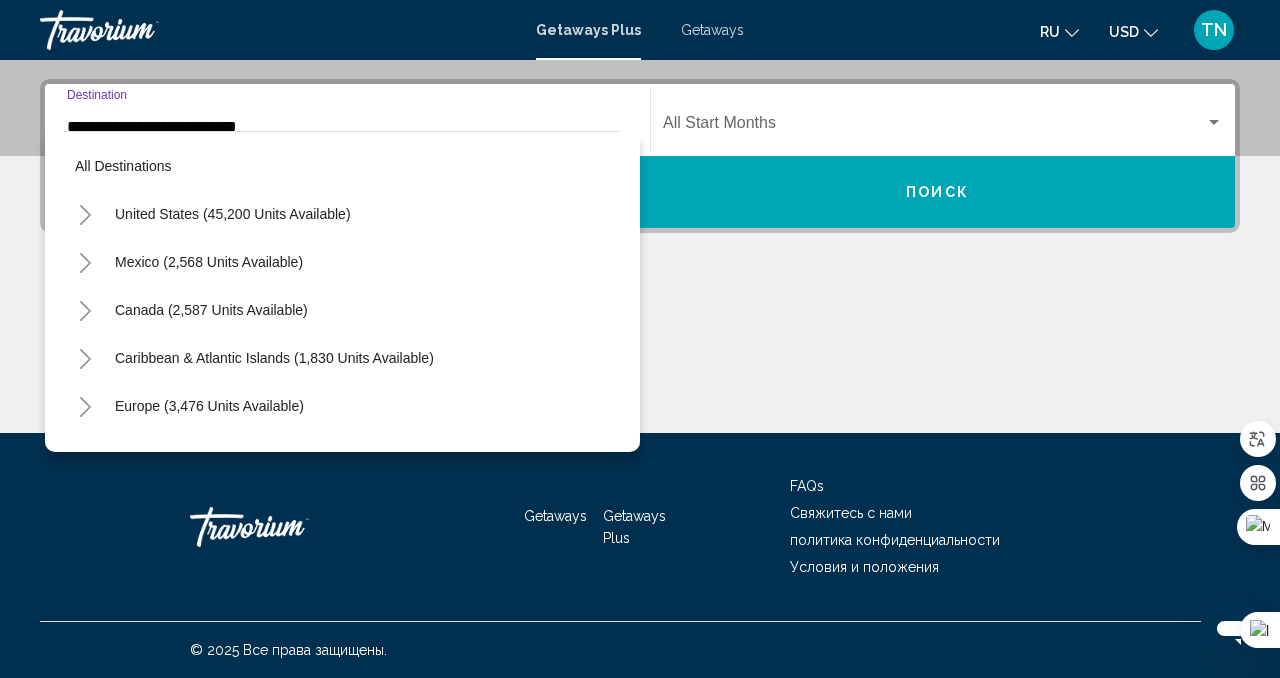 scroll, scrollTop: 392, scrollLeft: 0, axis: vertical 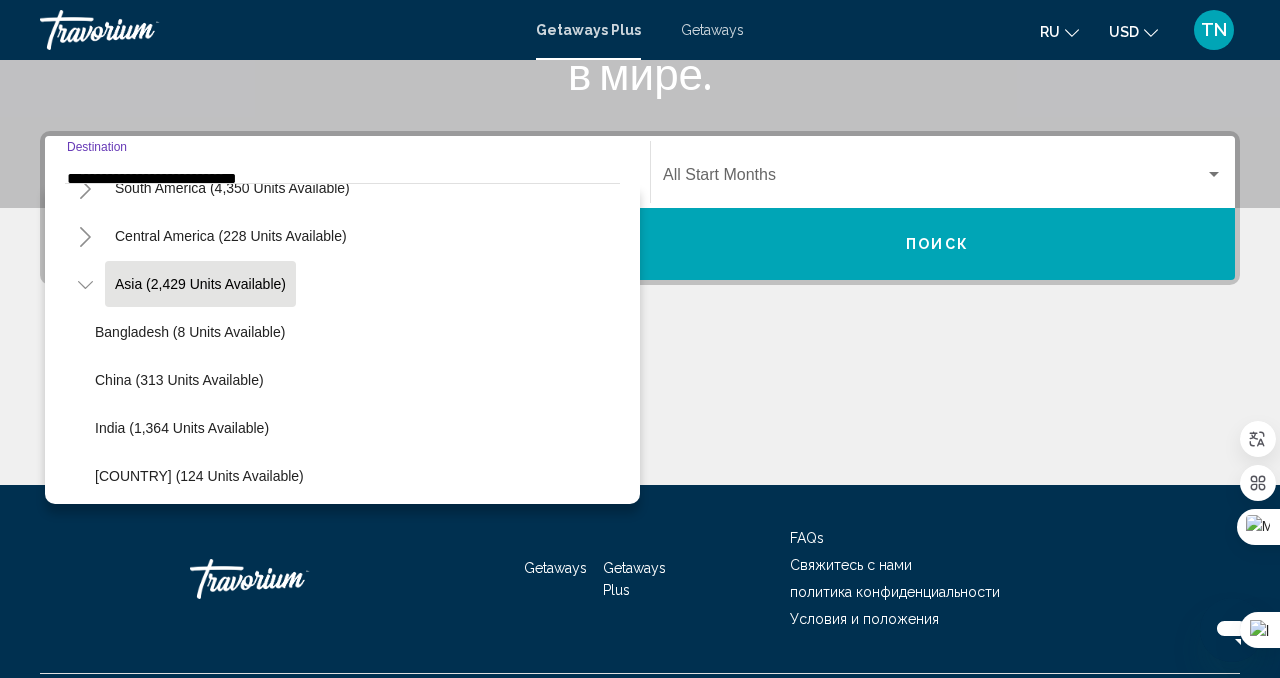 click at bounding box center (934, 179) 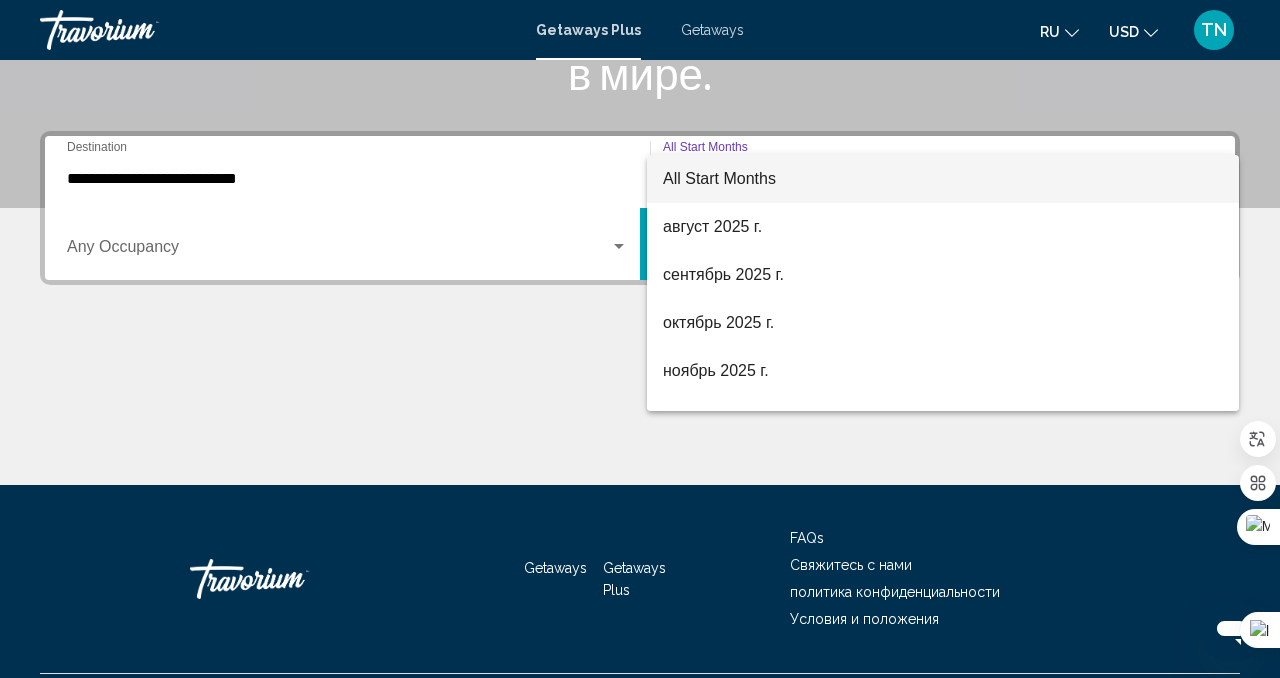 scroll, scrollTop: 444, scrollLeft: 0, axis: vertical 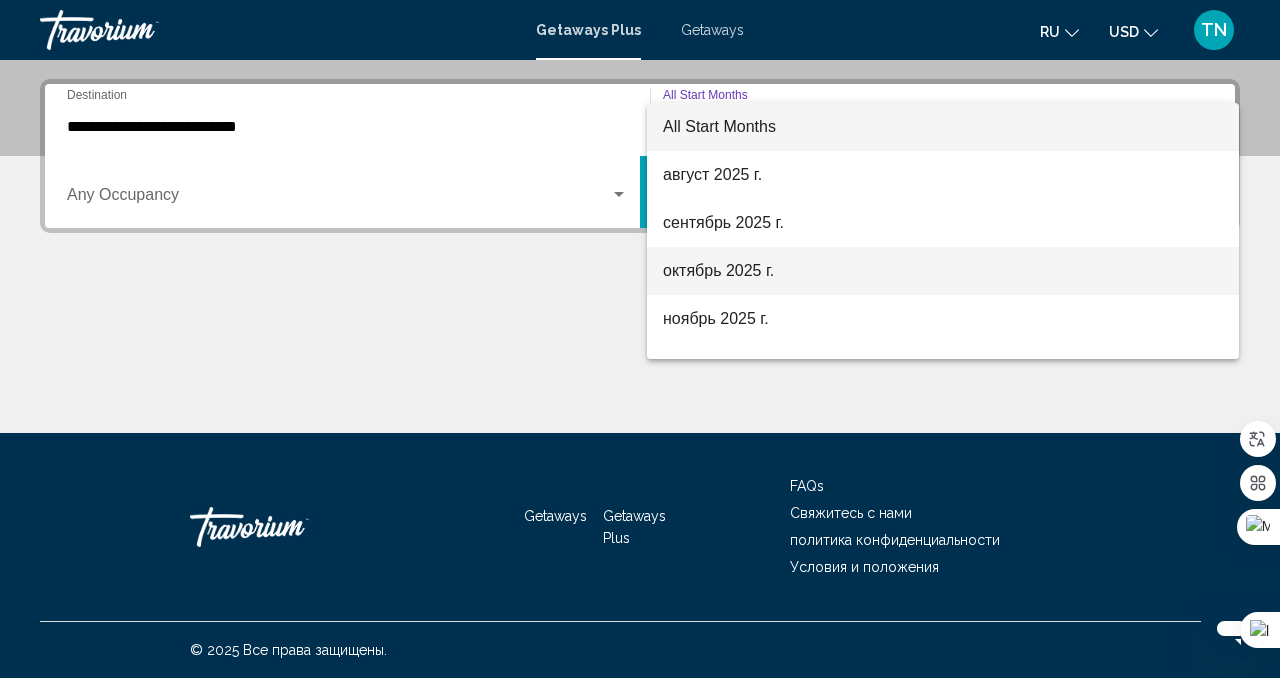 click on "октябрь 2025 г." at bounding box center [943, 271] 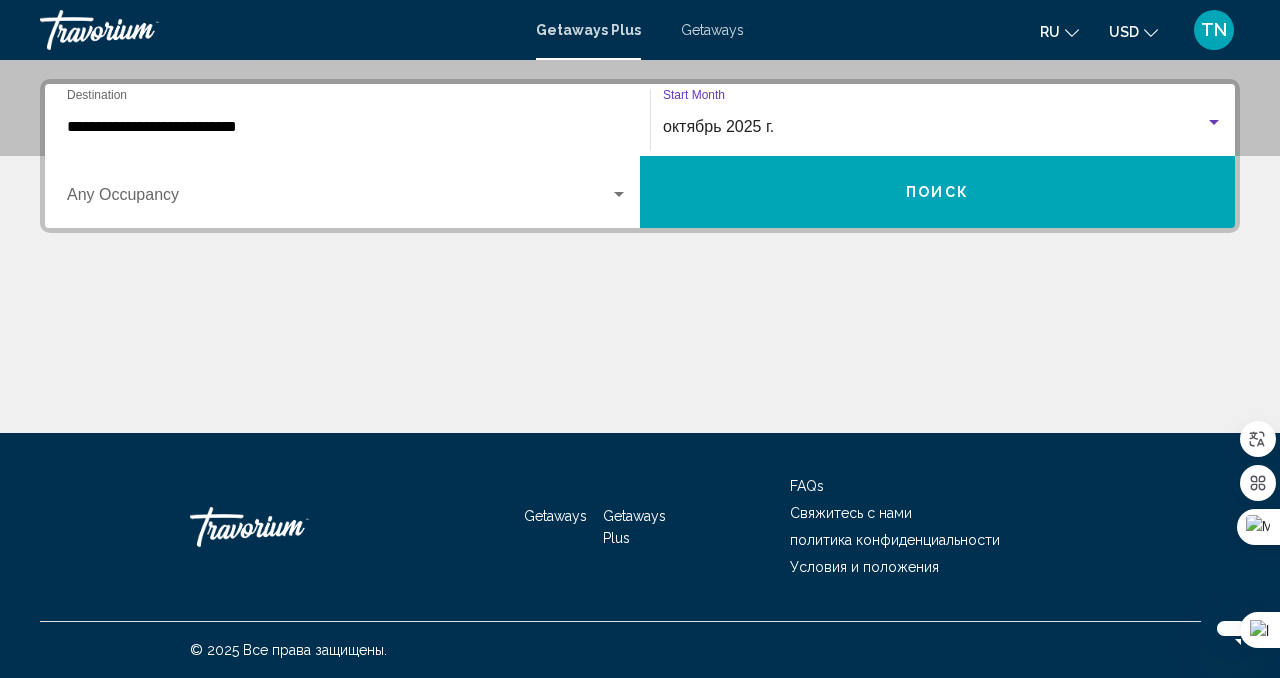 click at bounding box center (338, 199) 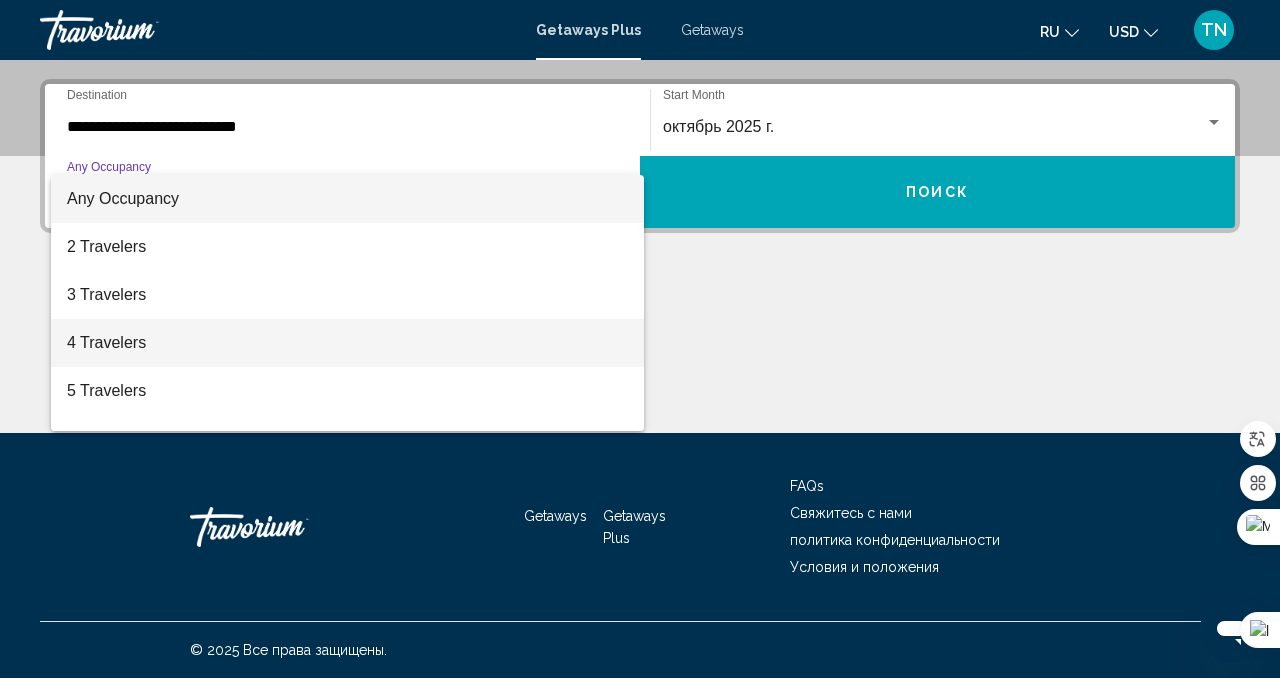 click on "4 Travelers" at bounding box center [347, 343] 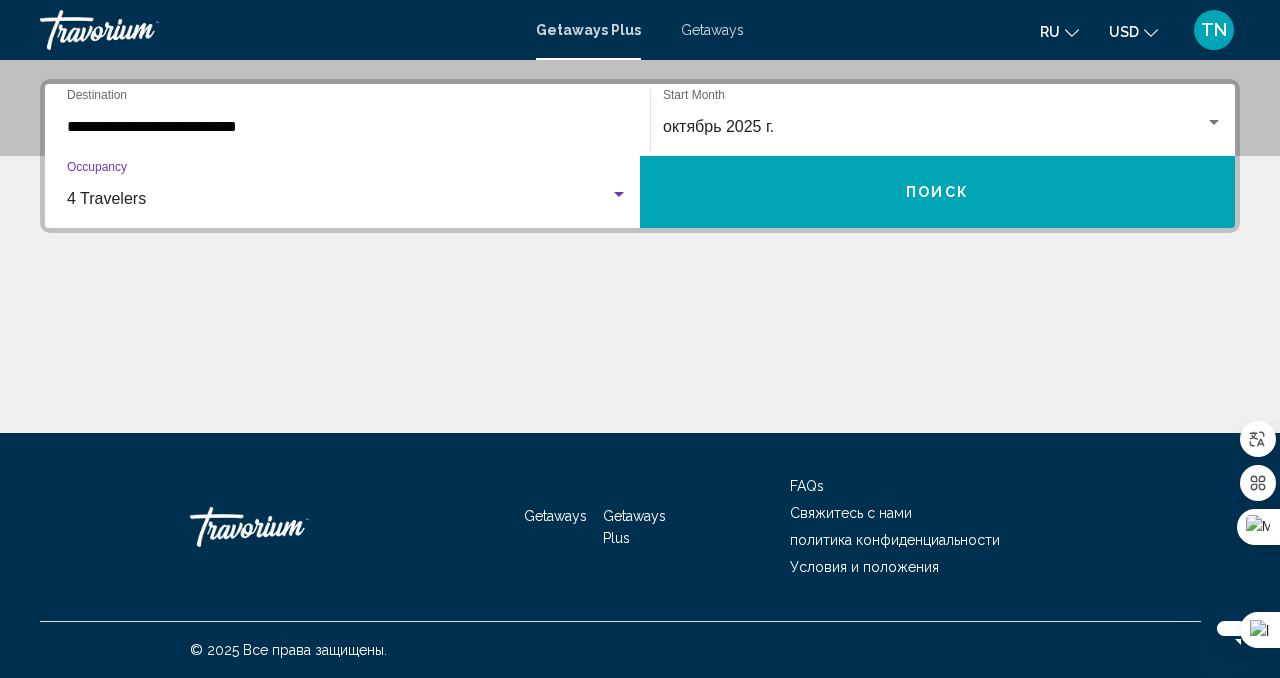 click on "Поиск" at bounding box center [937, 192] 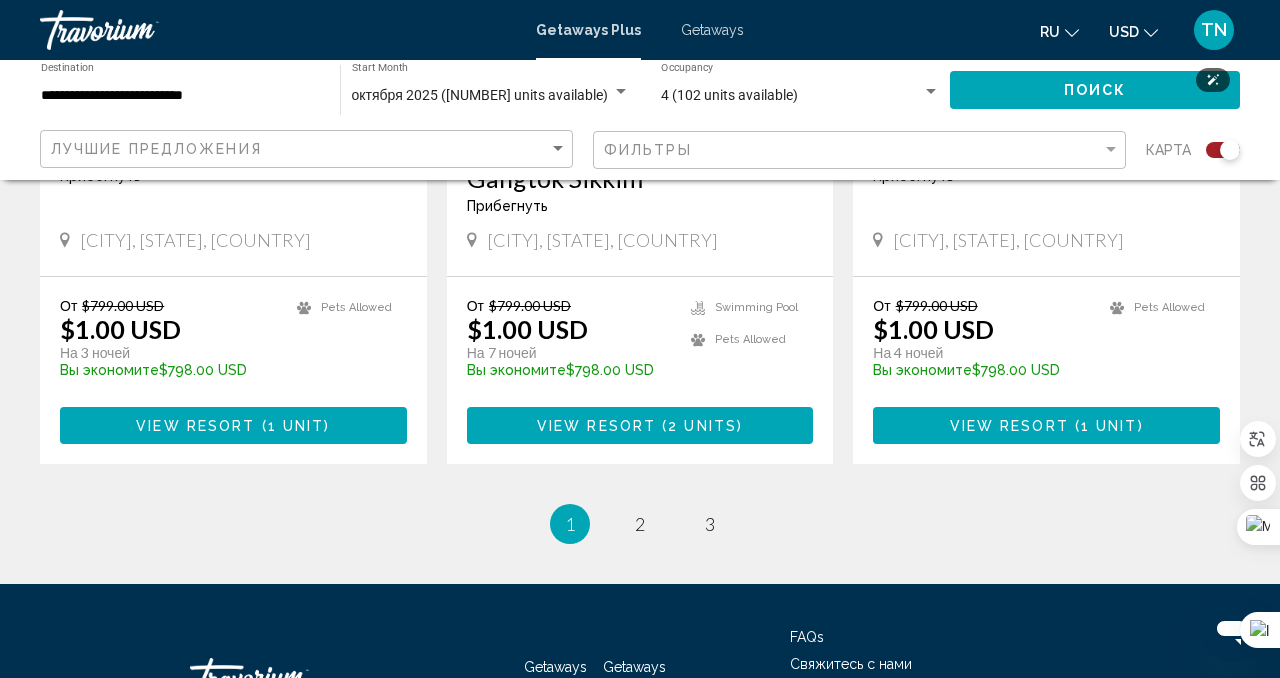 scroll, scrollTop: 3213, scrollLeft: 0, axis: vertical 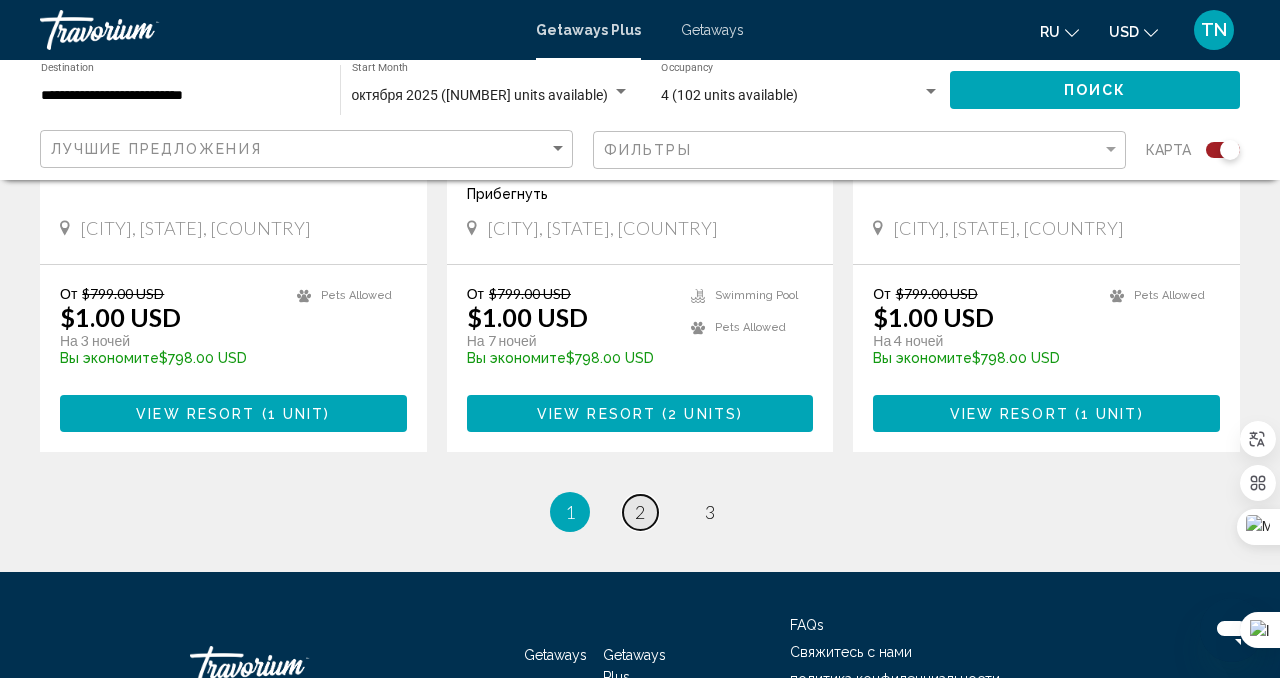 click on "2" at bounding box center (640, 512) 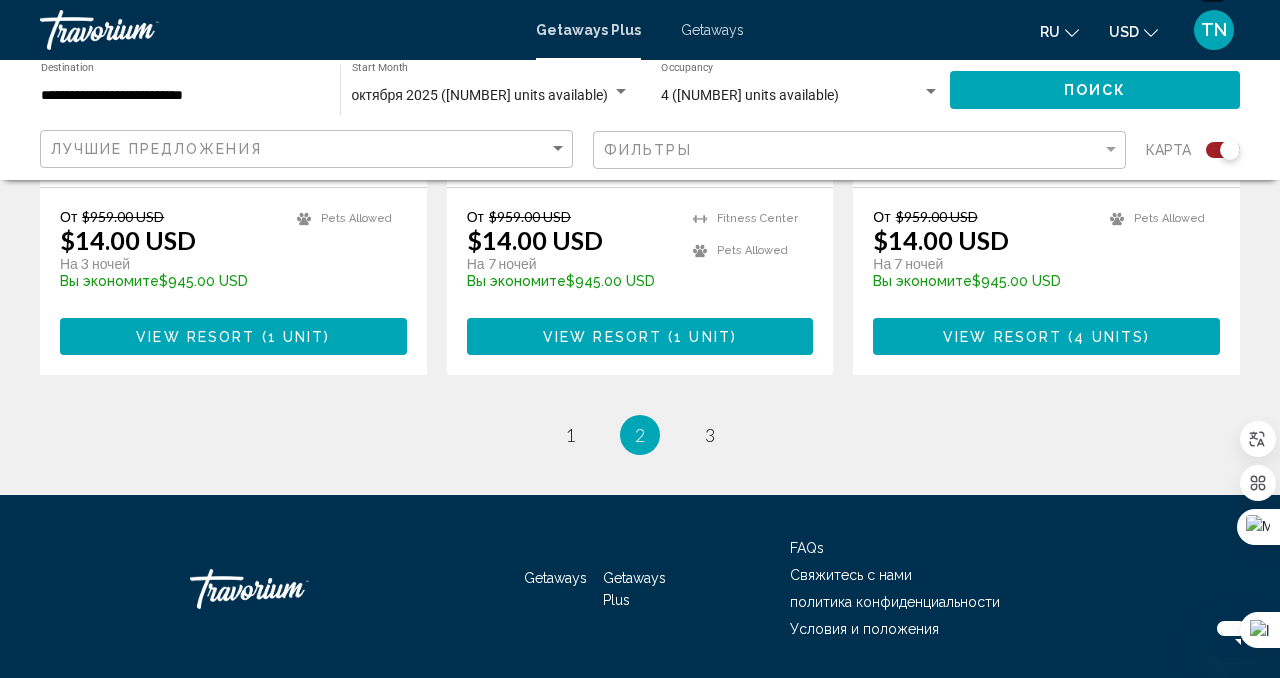 scroll, scrollTop: 3320, scrollLeft: 0, axis: vertical 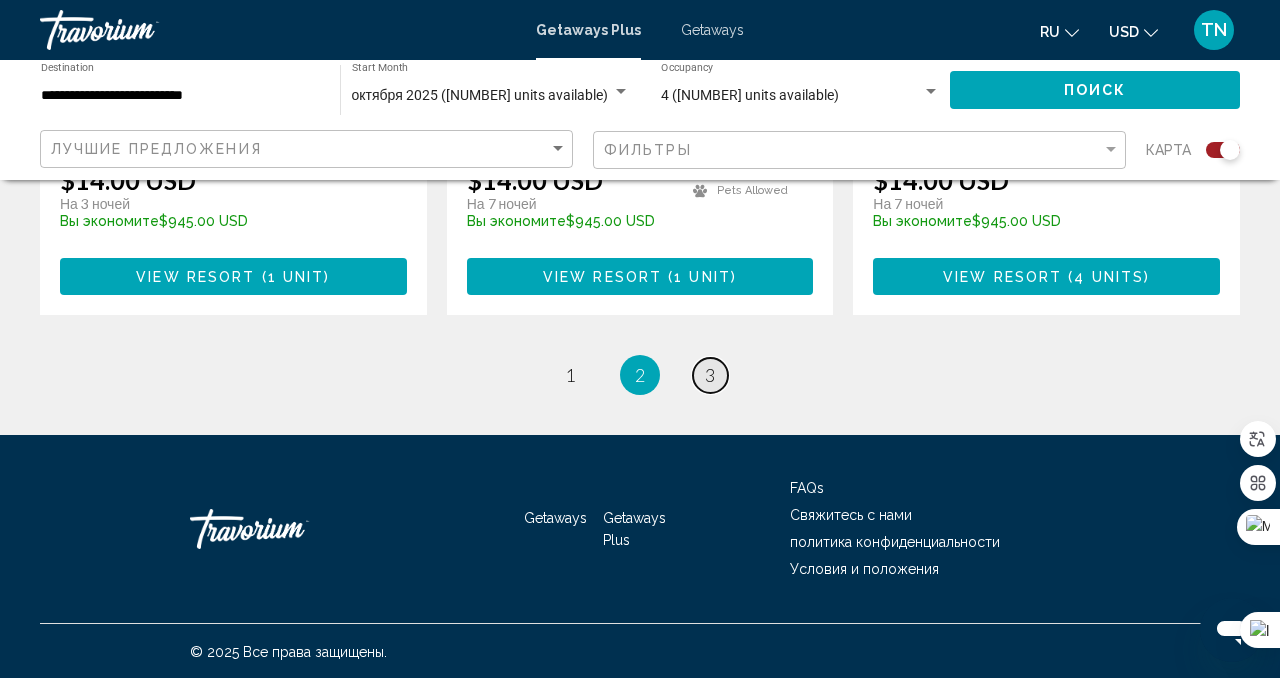 click on "3" at bounding box center (710, 375) 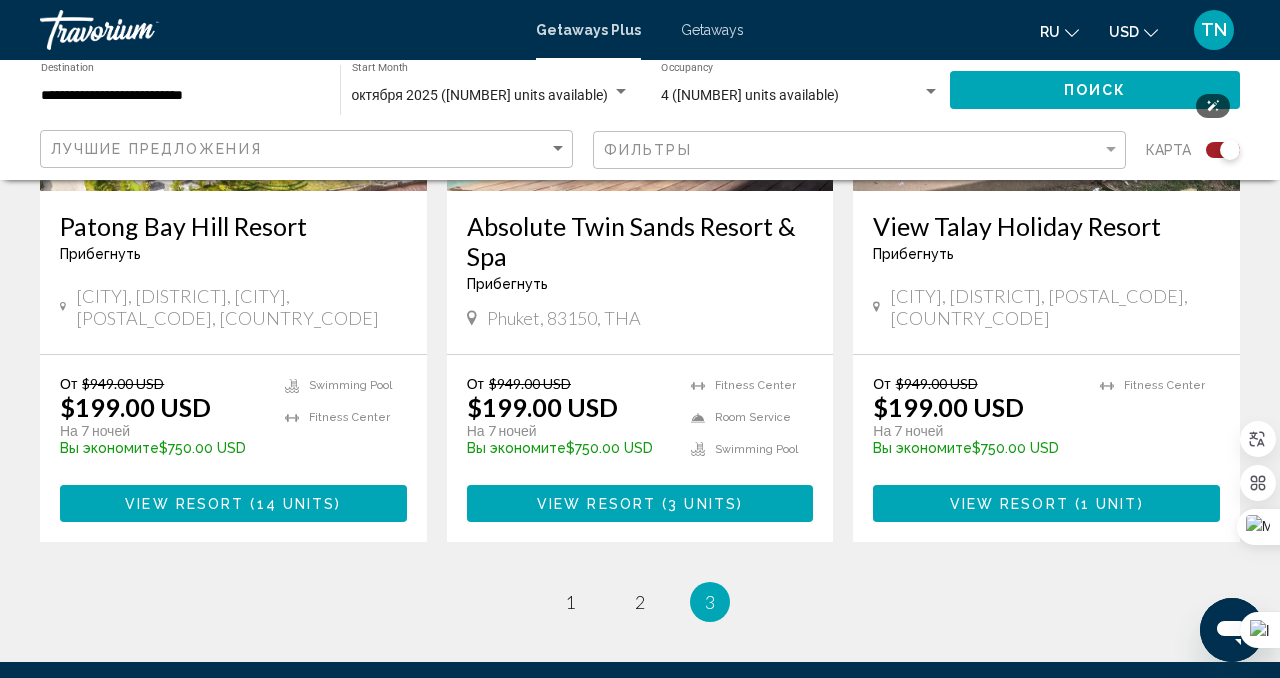 scroll, scrollTop: 3113, scrollLeft: 0, axis: vertical 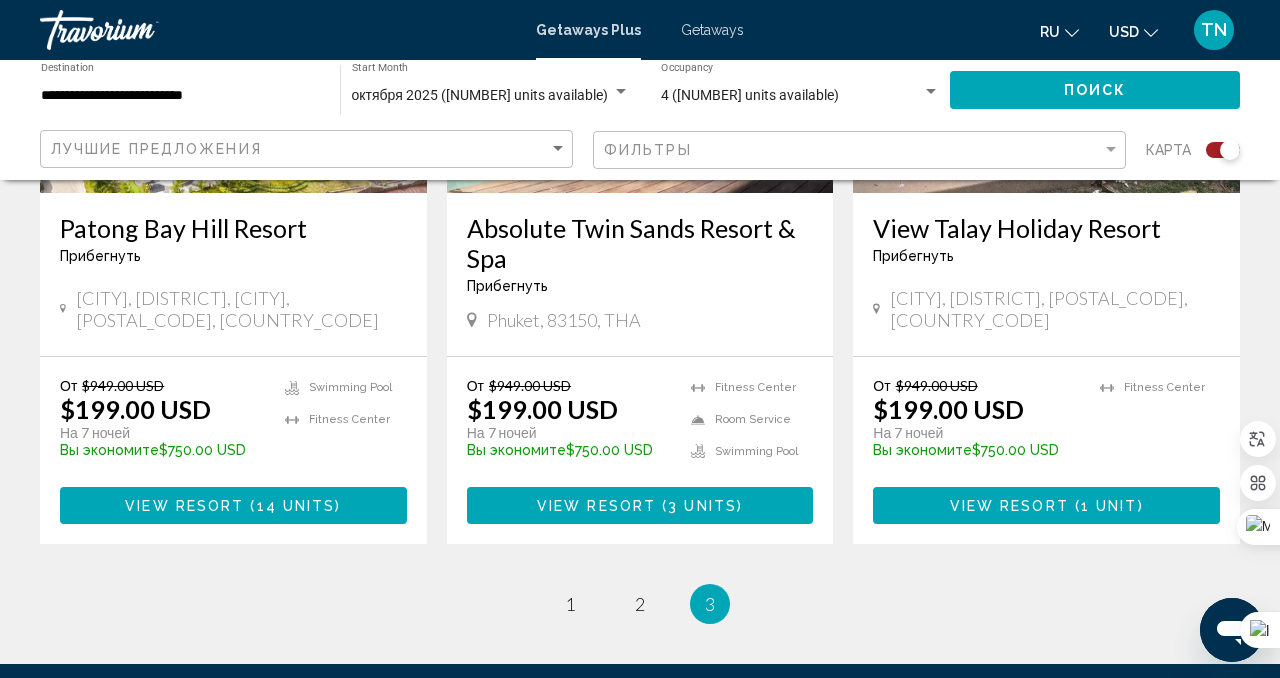 click on "Getaways Plus Getaways ru
English Español Français Italiano Português русский USD
USD ($) MXN (Mex$) CAD (Can$) GBP (£) EUR (€) AUD (A$) NZD (NZ$) CNY (CN¥) TN Авторизоваться" at bounding box center [640, 30] 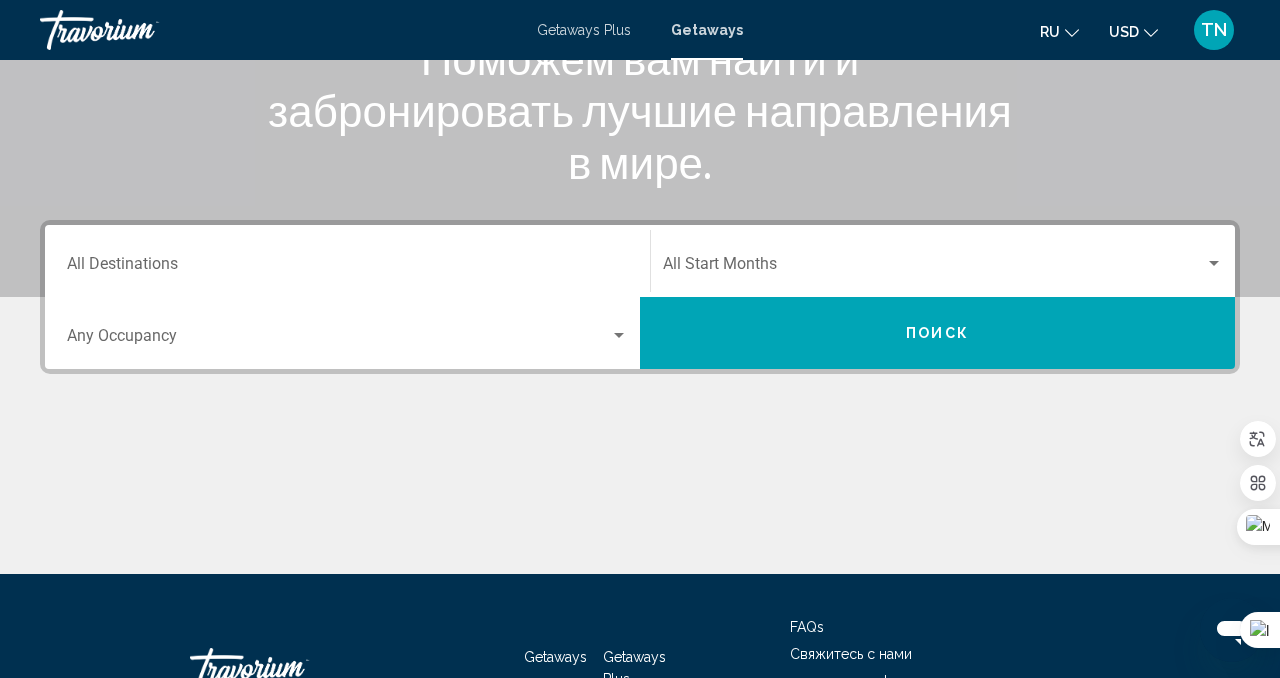 scroll, scrollTop: 358, scrollLeft: 0, axis: vertical 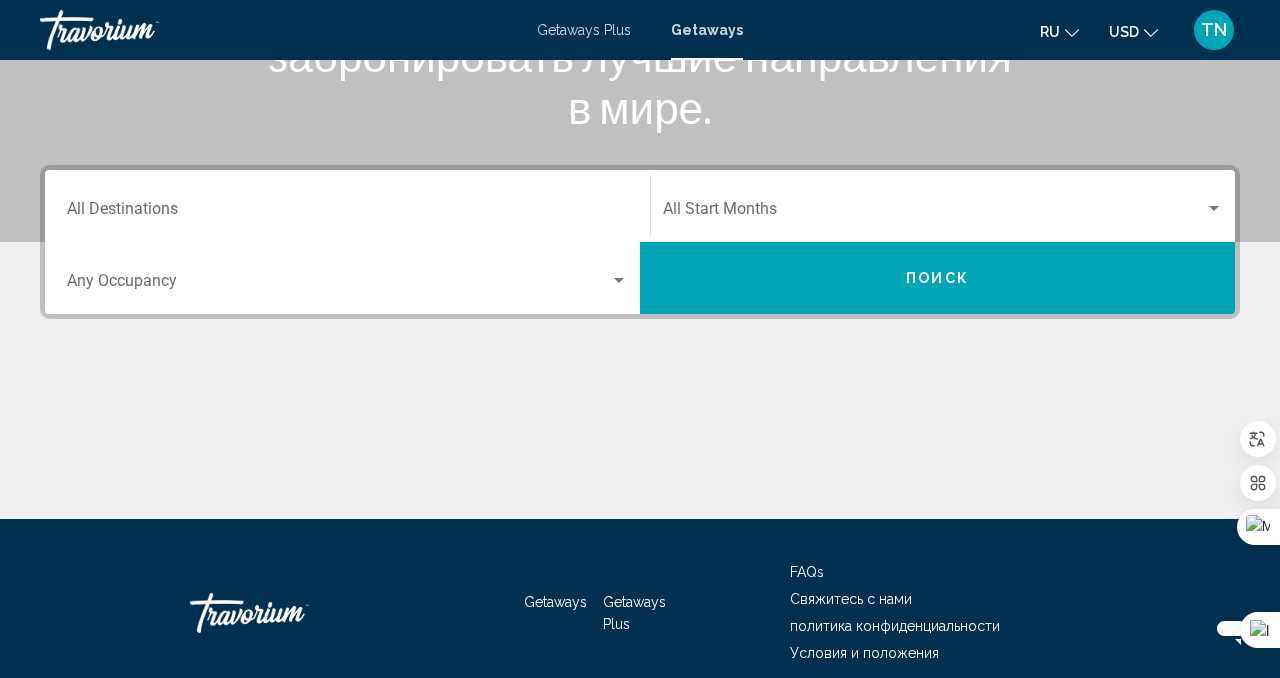 click on "Destination All Destinations" at bounding box center (347, 206) 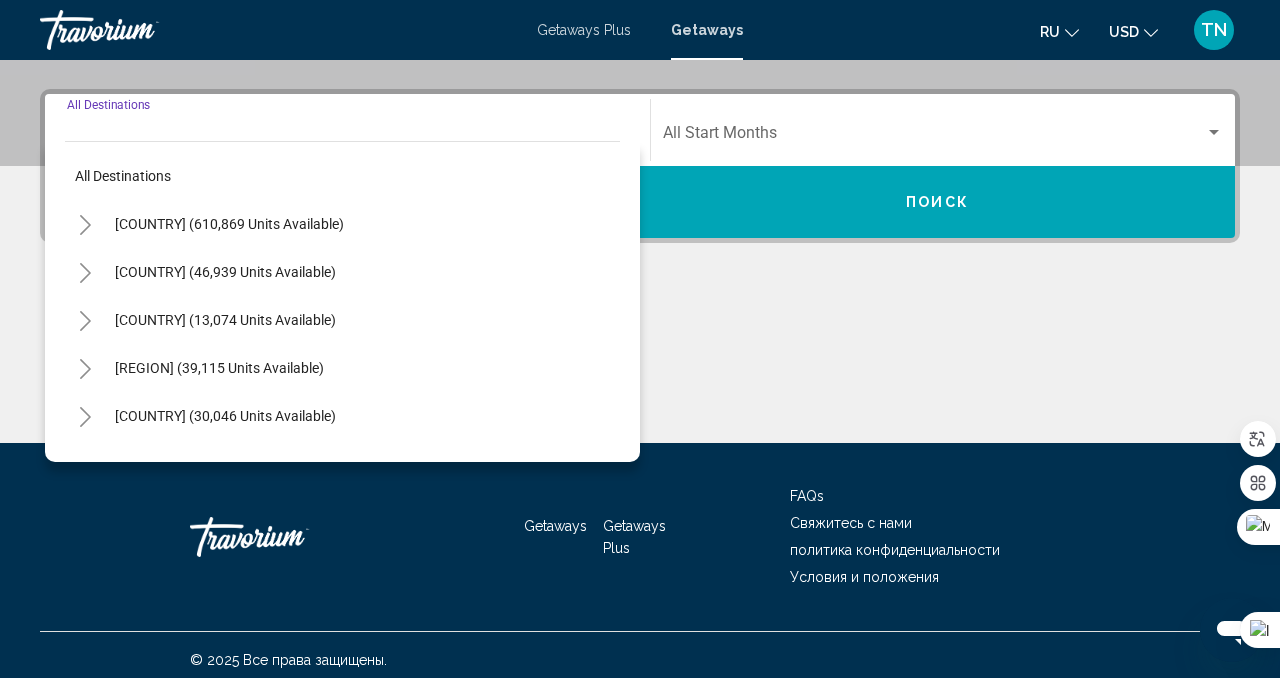 scroll, scrollTop: 444, scrollLeft: 0, axis: vertical 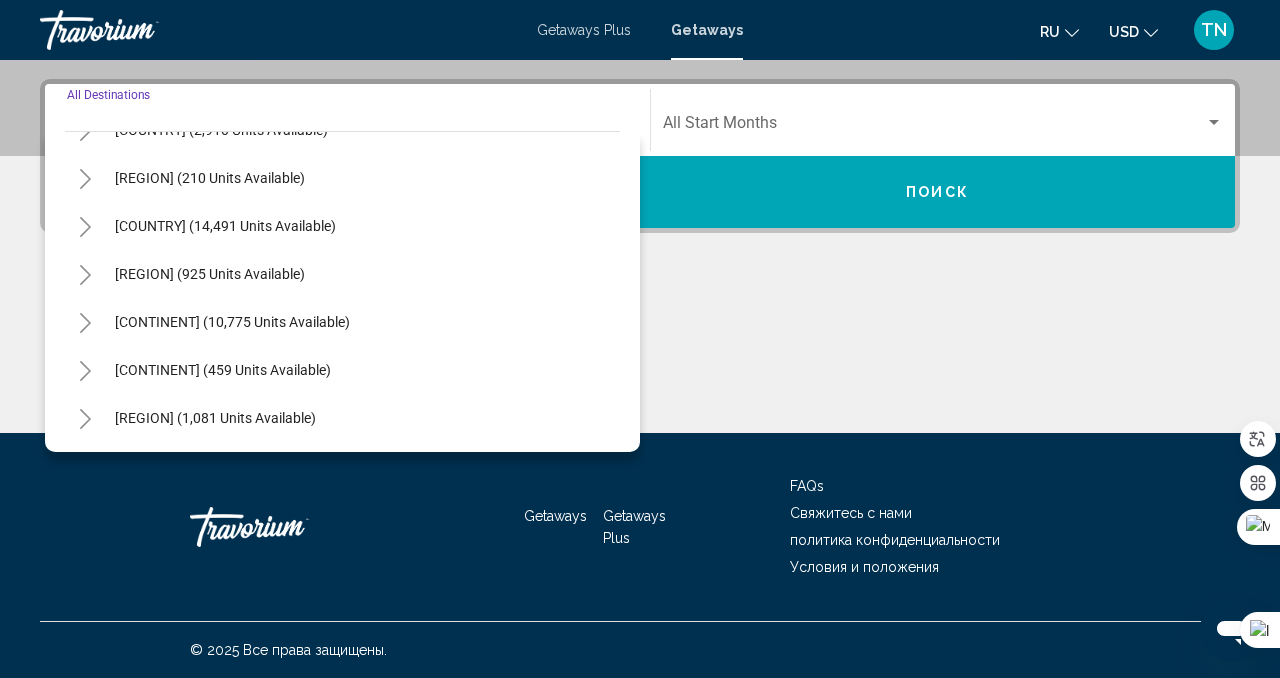 click on "[CONTINENT] (10,775 units available)" at bounding box center [342, 370] 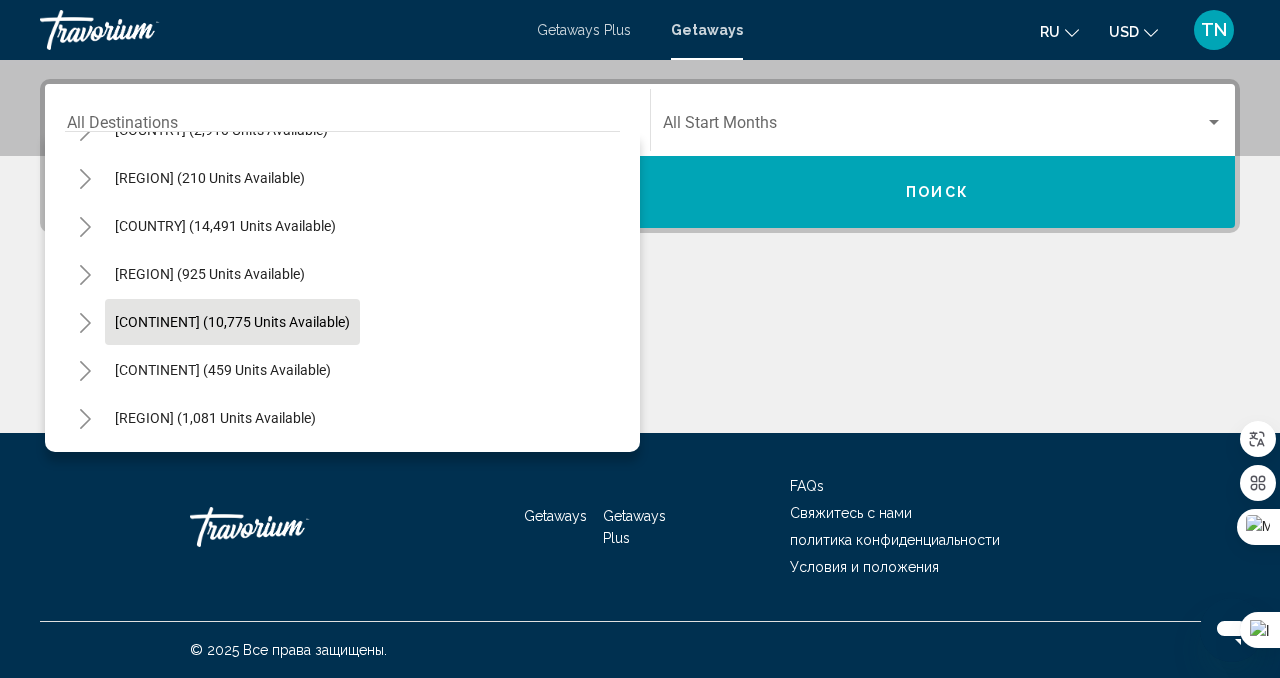 click on "[CONTINENT] (10,775 units available)" at bounding box center (223, 370) 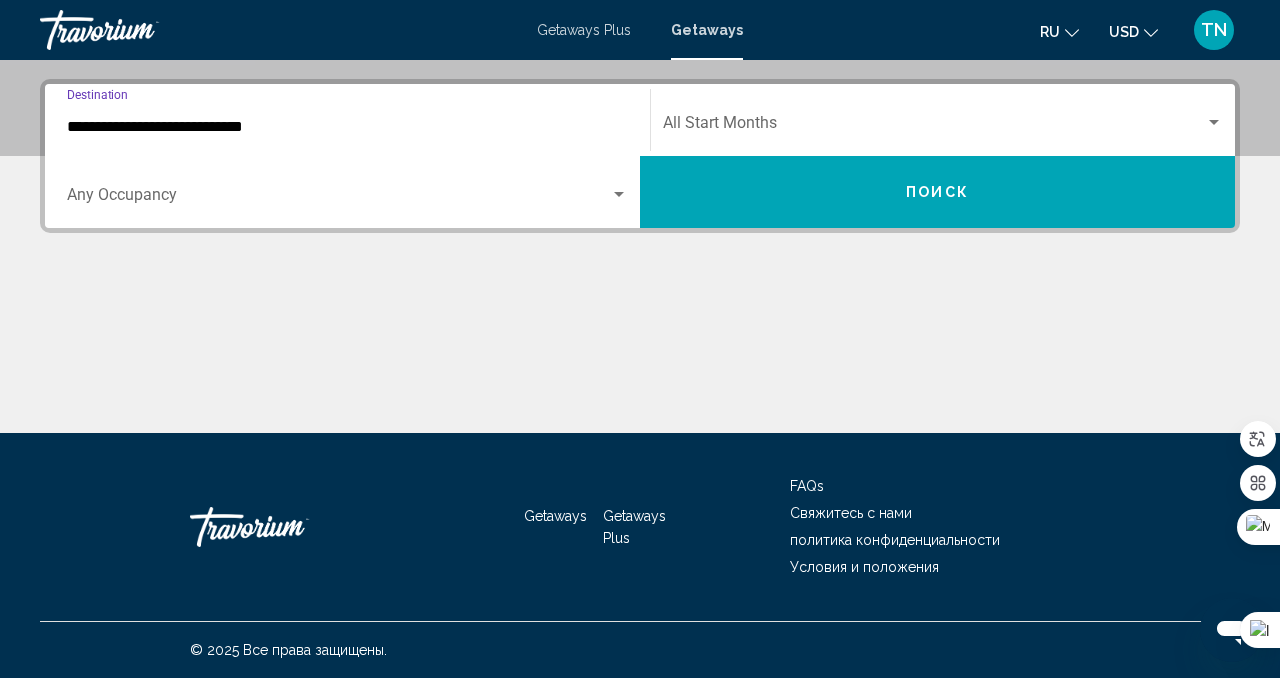 click on "**********" at bounding box center (347, 127) 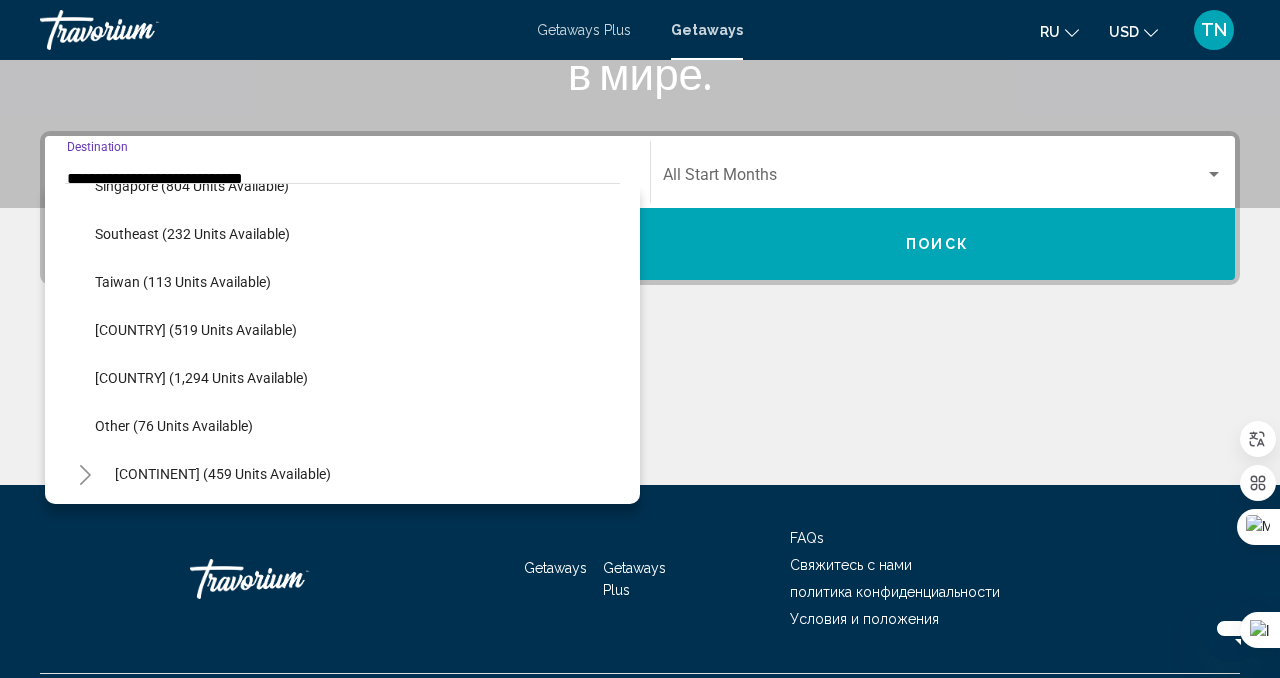 scroll, scrollTop: 993, scrollLeft: 0, axis: vertical 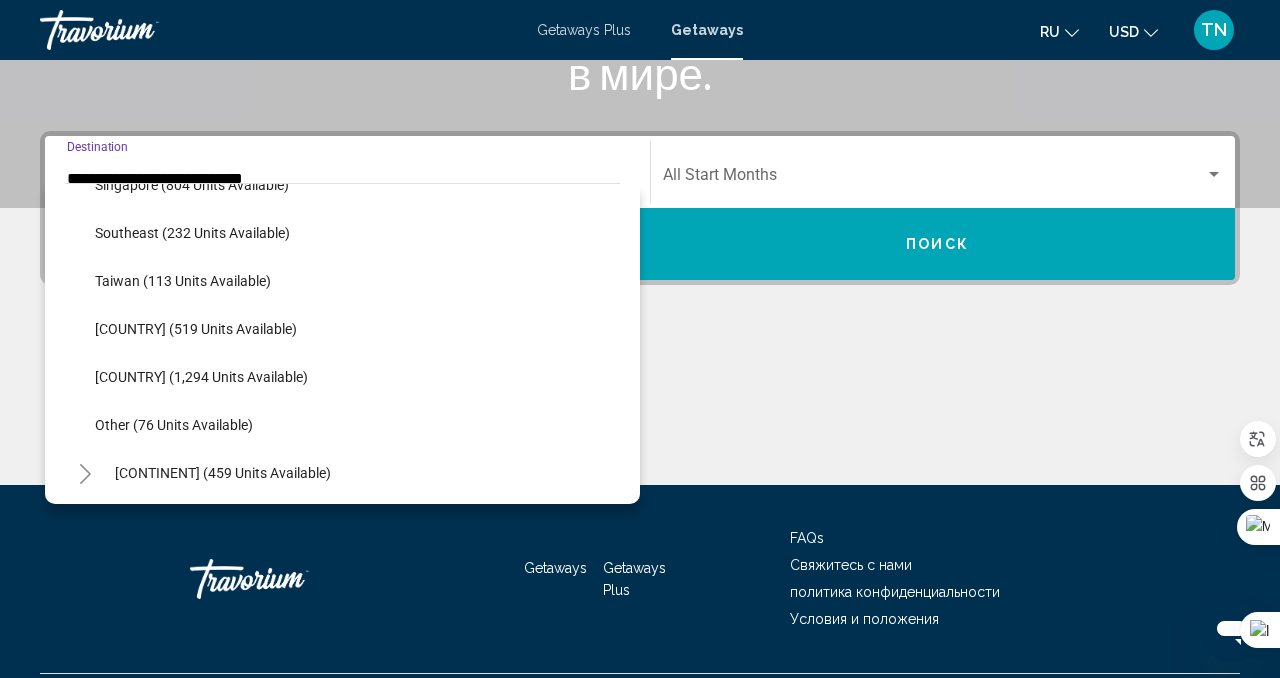 click on "[COUNTRY] (1,294 units available)" 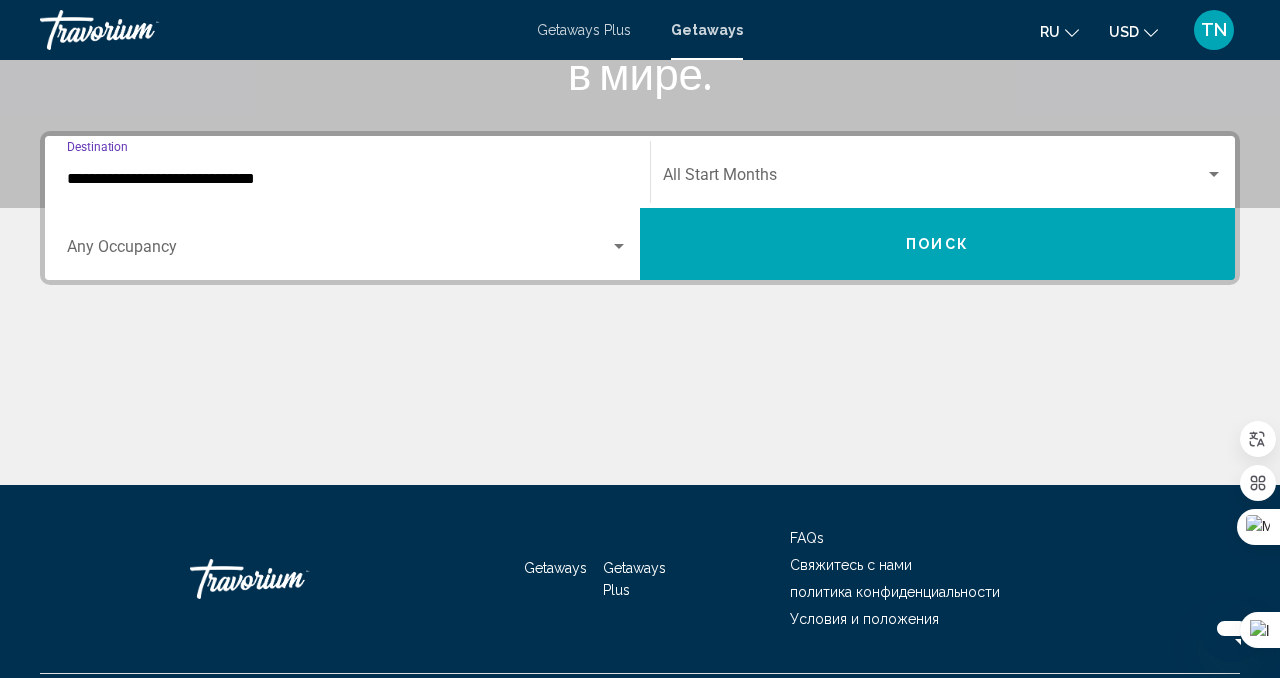 scroll, scrollTop: 444, scrollLeft: 0, axis: vertical 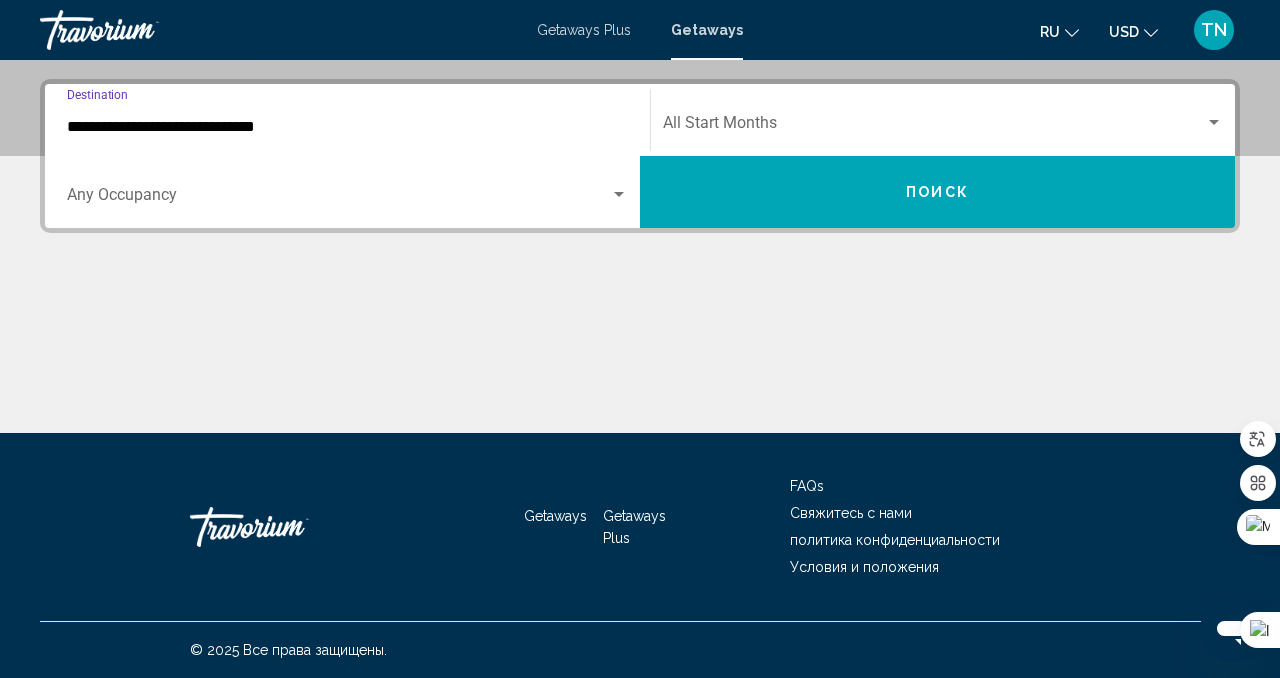click at bounding box center [619, 195] 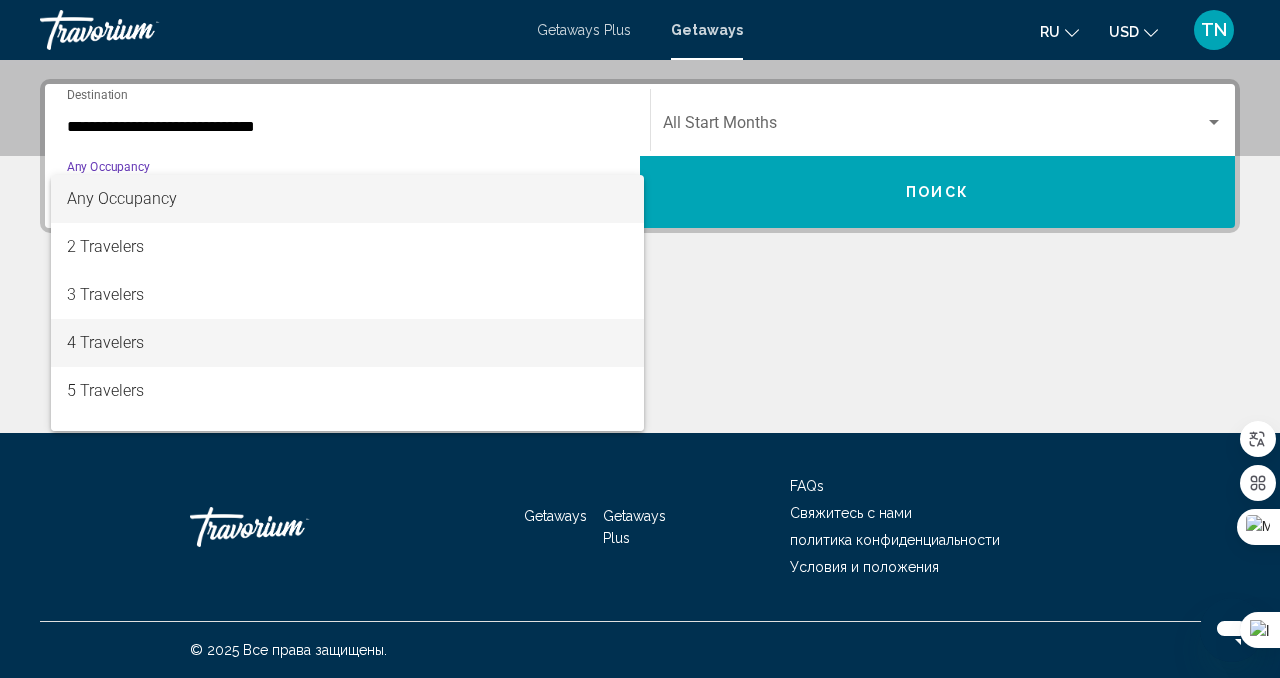 click on "4 Travelers" at bounding box center [347, 343] 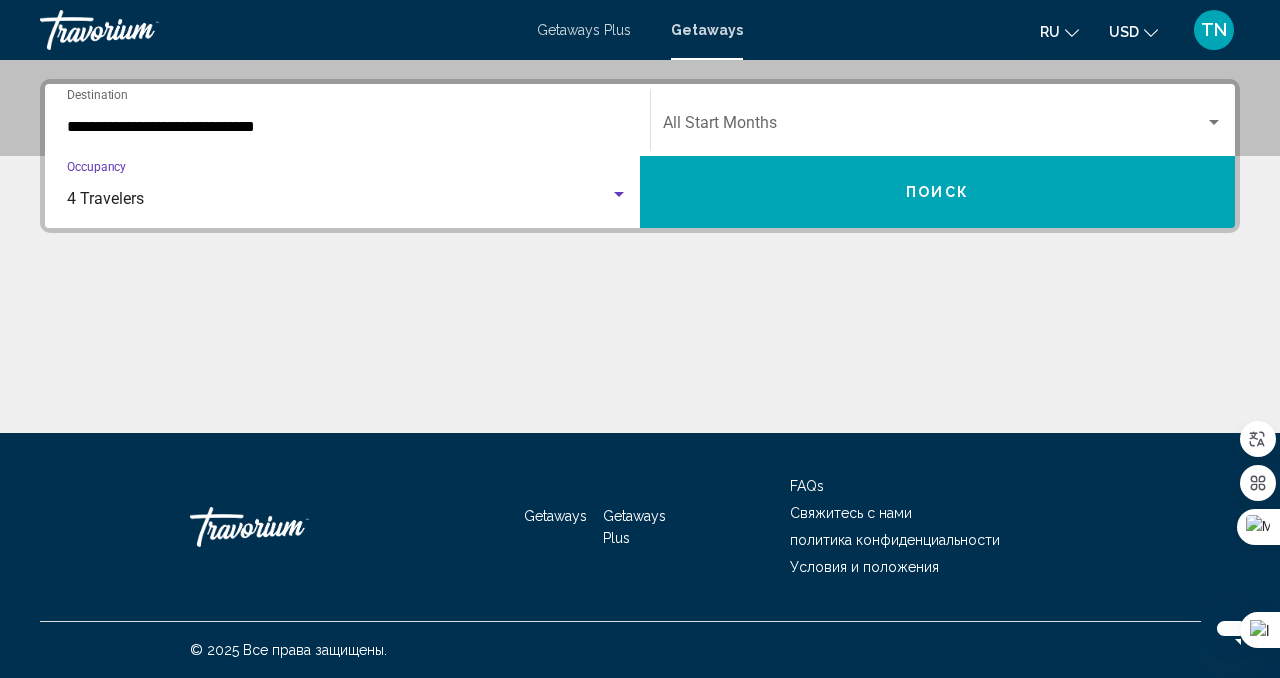 click at bounding box center [934, 127] 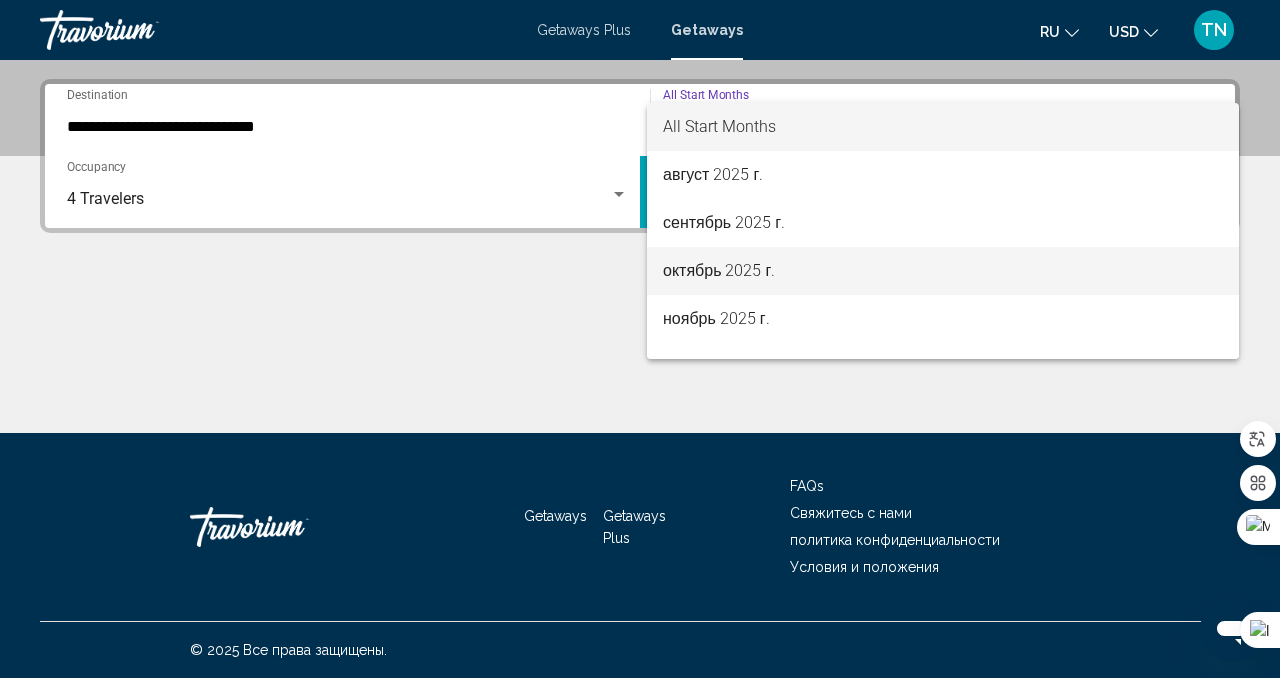click on "октябрь 2025 г." at bounding box center [943, 271] 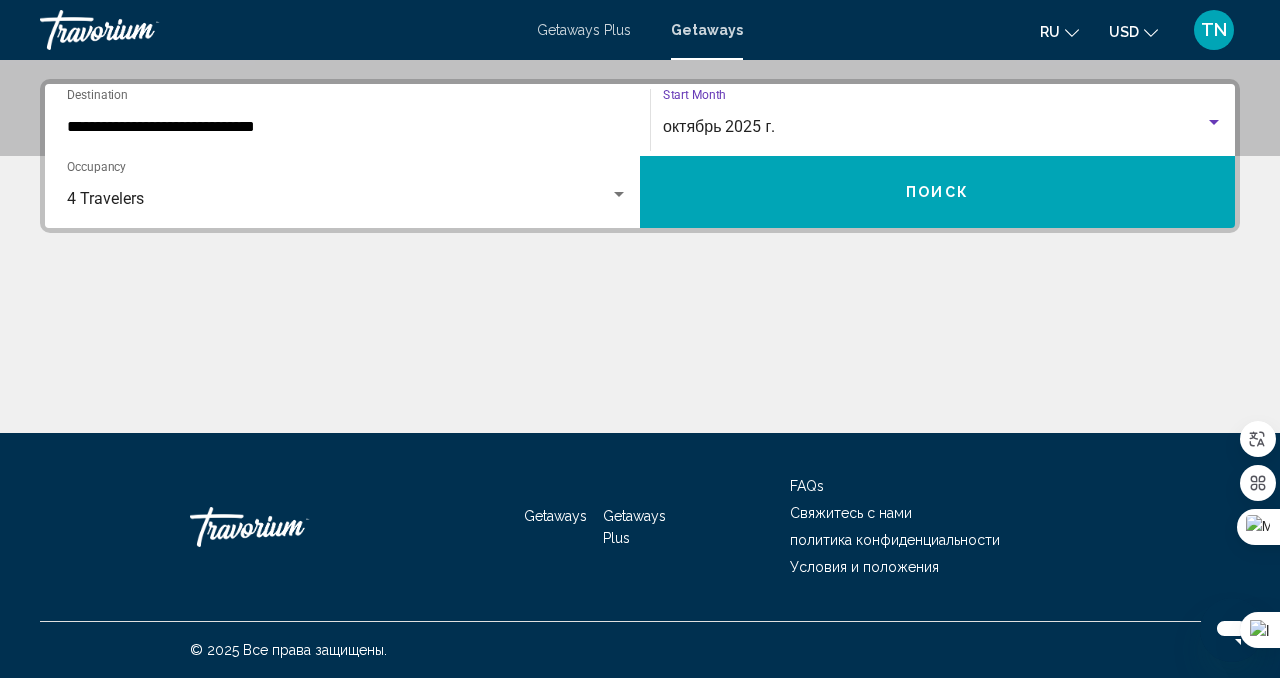 click on "Поиск" at bounding box center [937, 192] 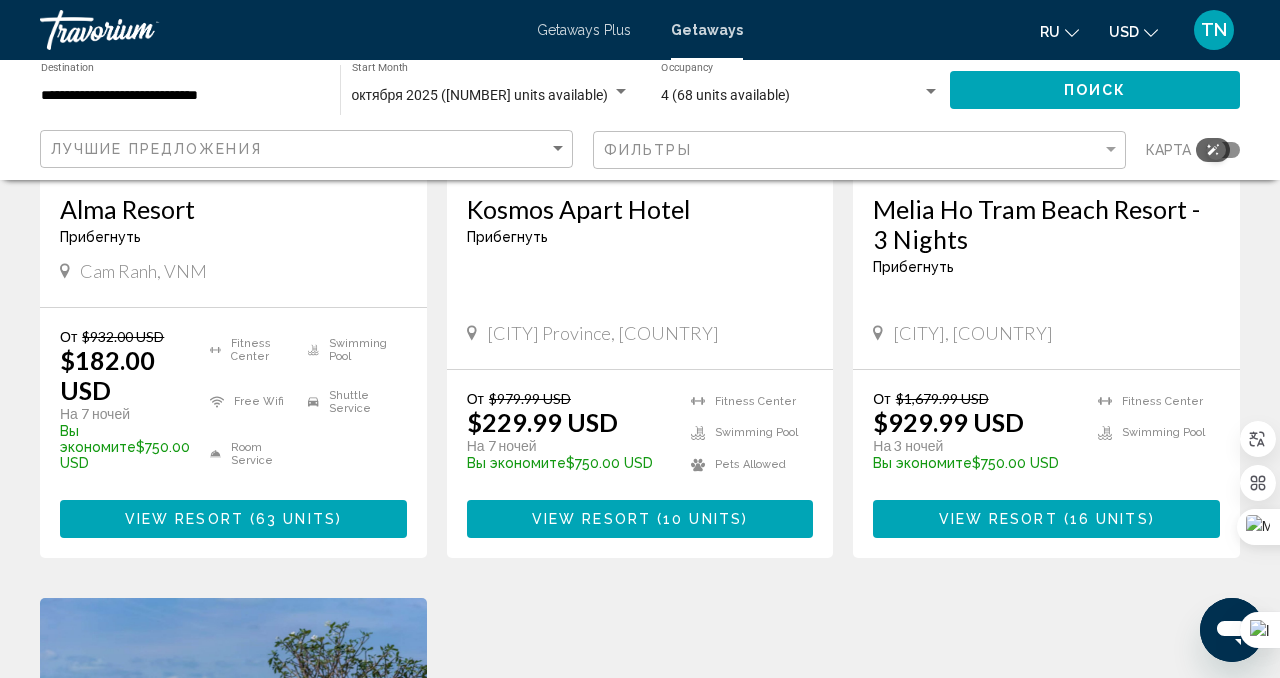 scroll, scrollTop: 1103, scrollLeft: 0, axis: vertical 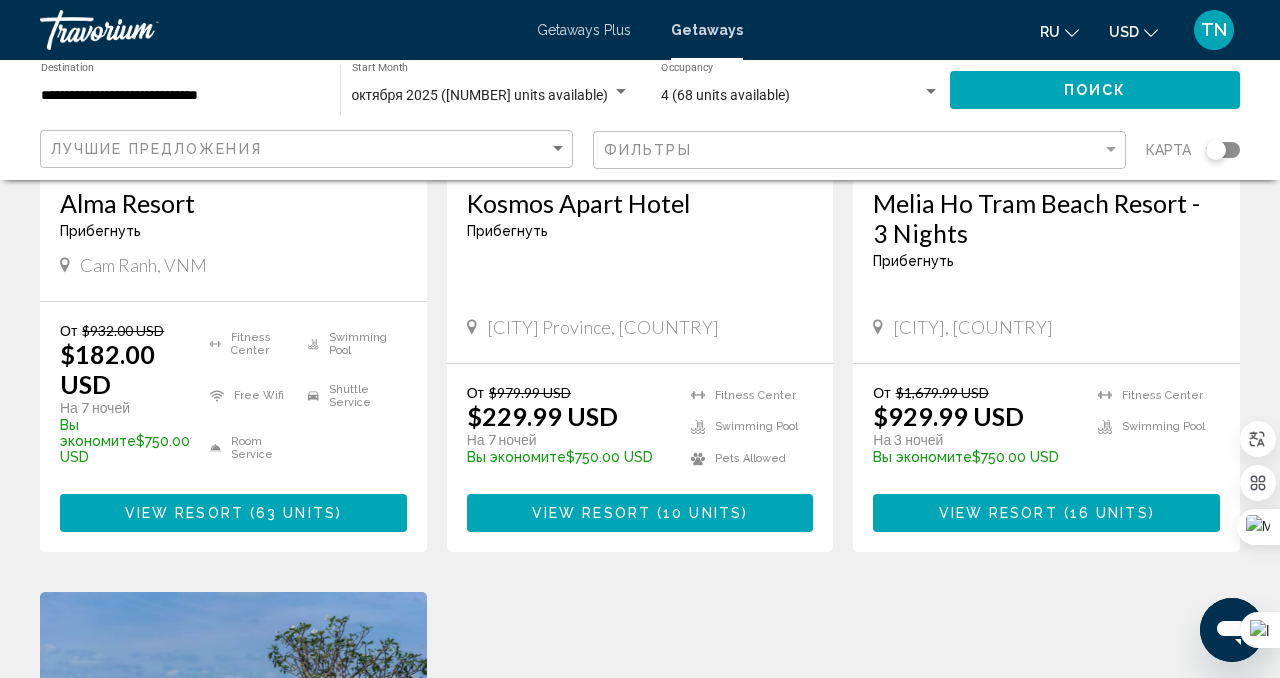click on "View Resort" at bounding box center [184, 514] 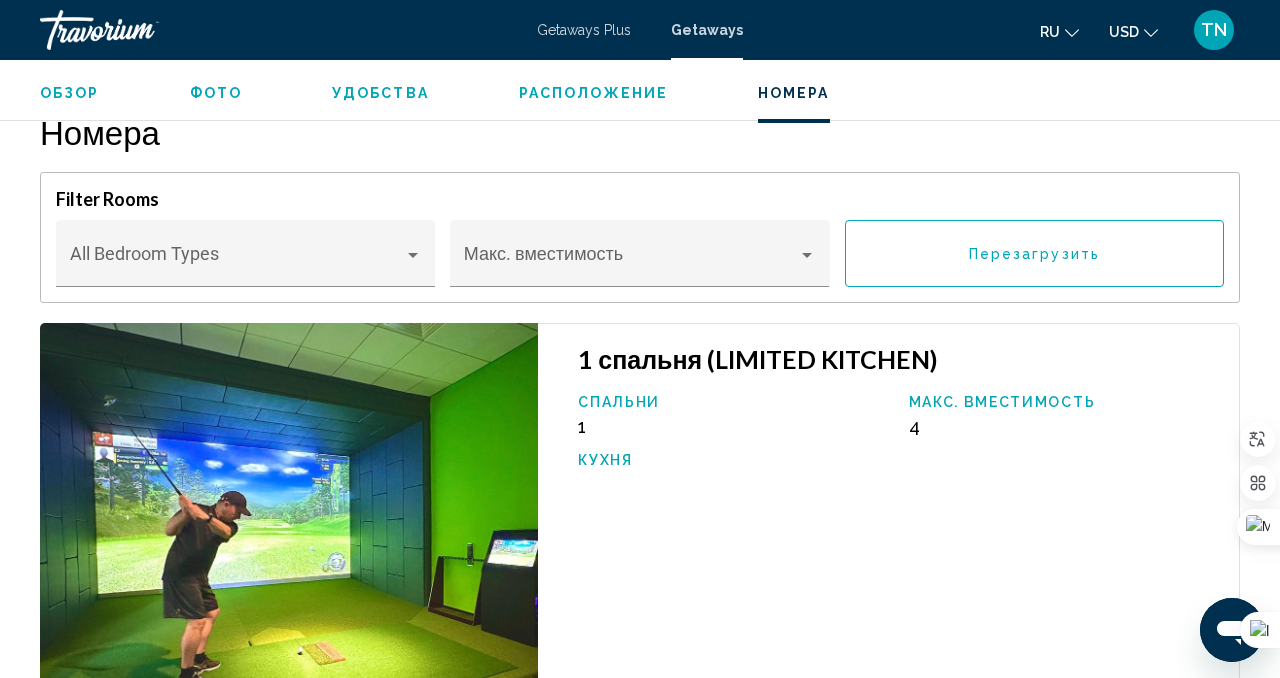 scroll, scrollTop: 3631, scrollLeft: 0, axis: vertical 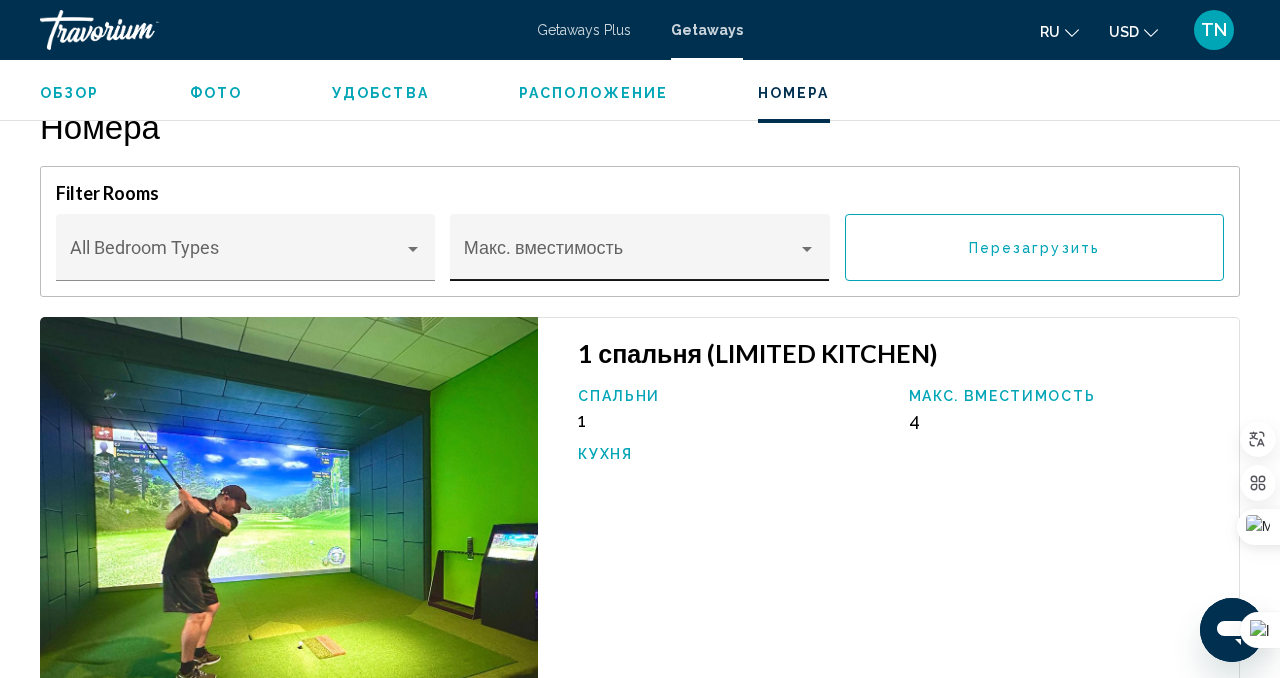 click at bounding box center (807, 249) 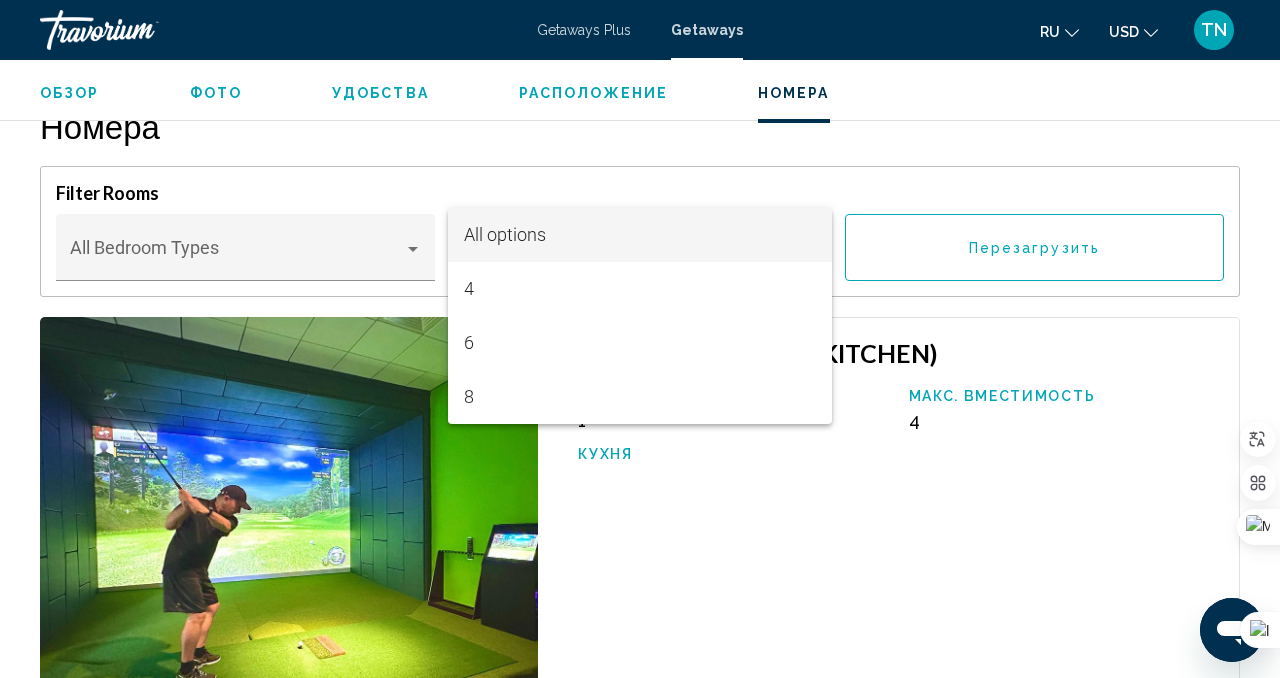 click on "All options" at bounding box center [640, 235] 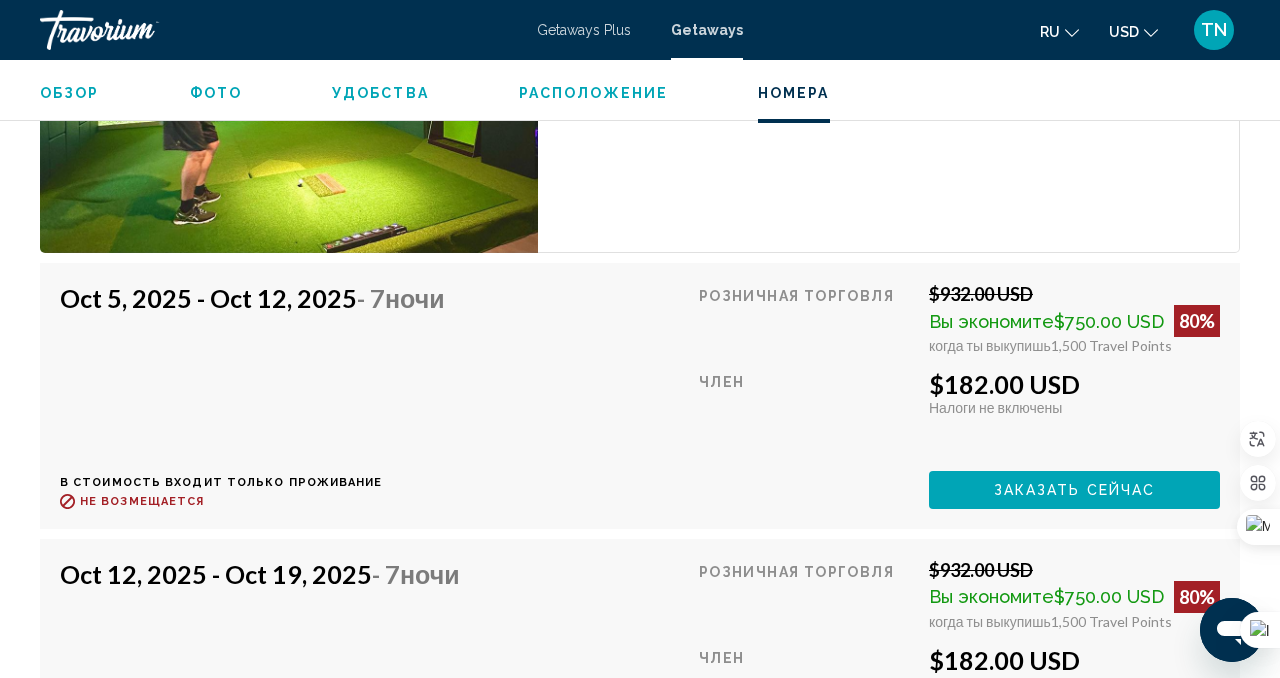 scroll, scrollTop: 4158, scrollLeft: 0, axis: vertical 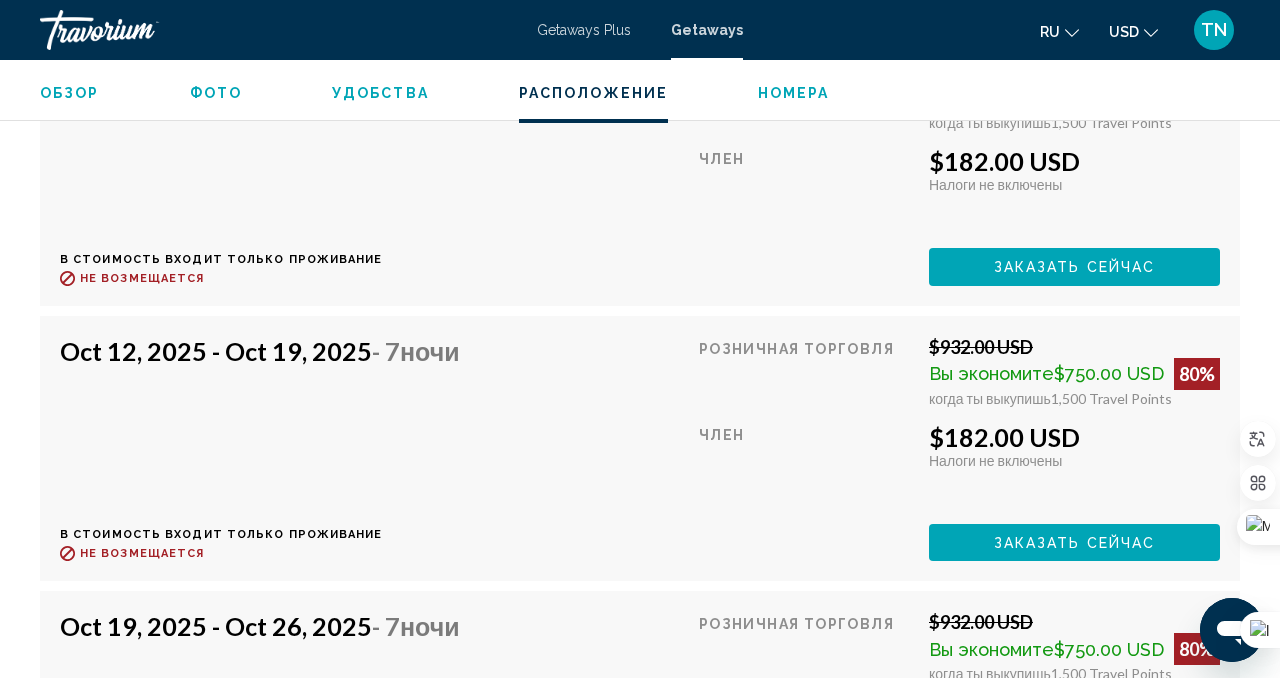 click on "Заказать сейчас" at bounding box center (1074, 266) 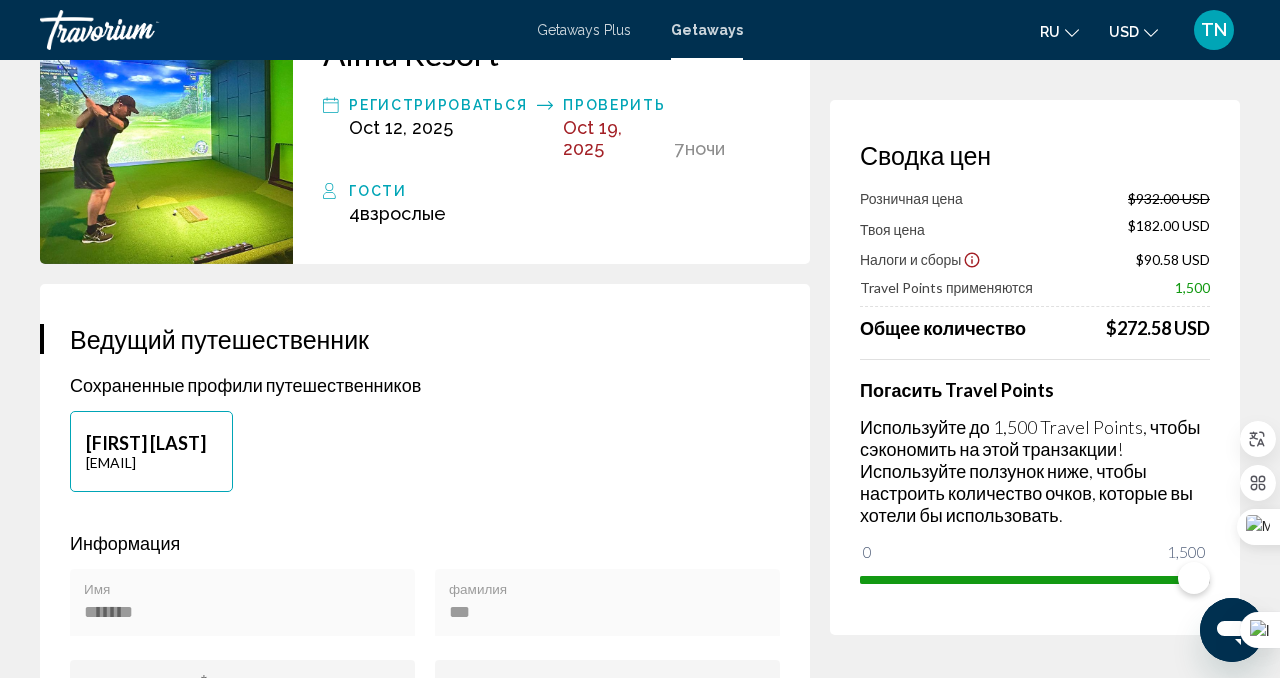 scroll, scrollTop: 0, scrollLeft: 0, axis: both 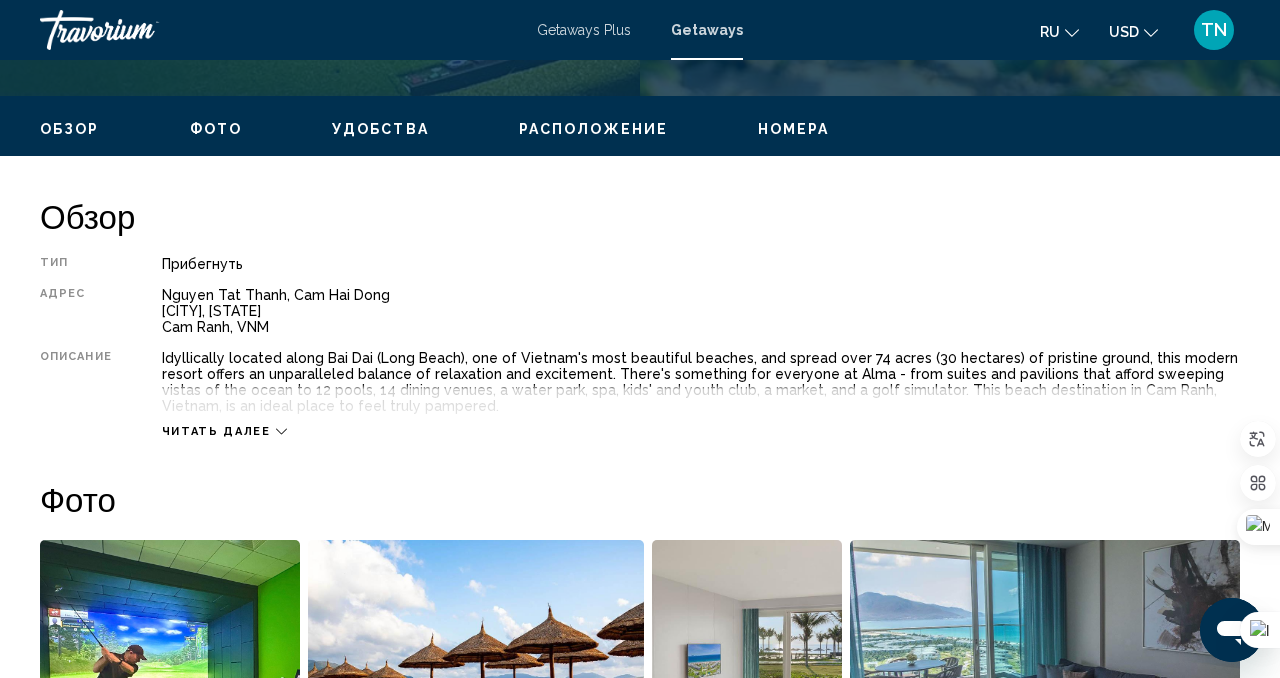 click on "Номера" at bounding box center [794, 129] 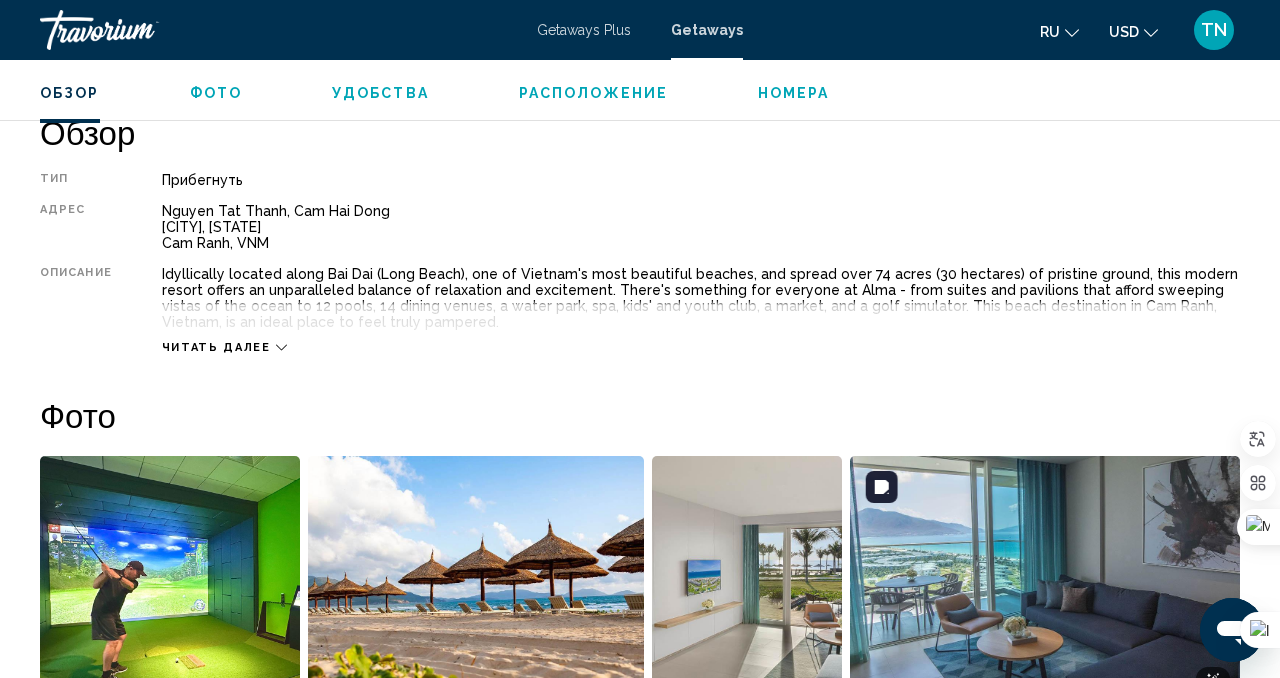 scroll, scrollTop: 1000, scrollLeft: 0, axis: vertical 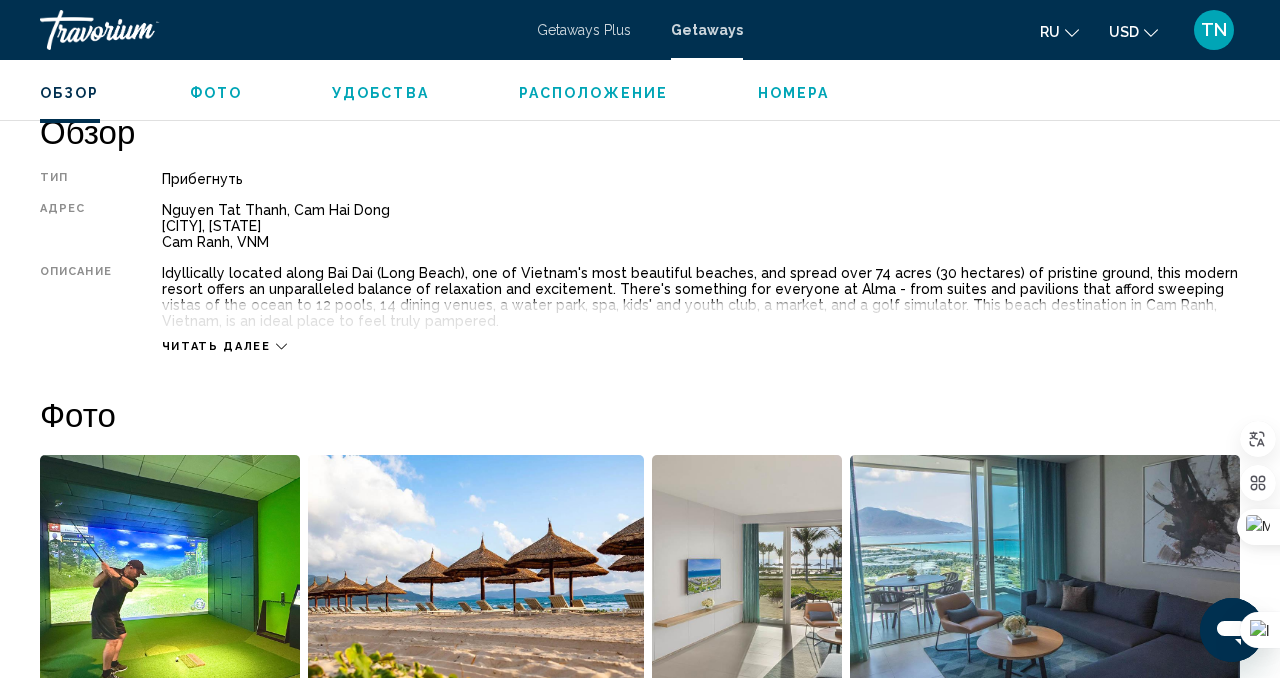 click on "Читать далее" at bounding box center (224, 346) 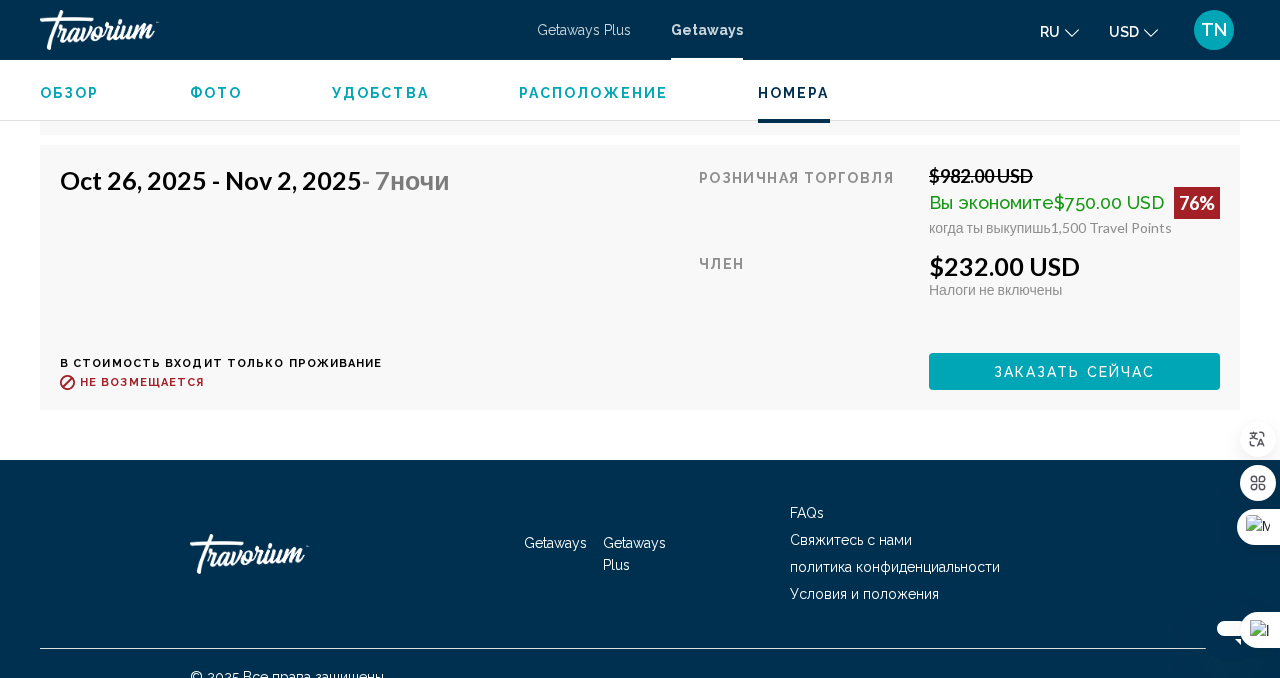 scroll, scrollTop: 7495, scrollLeft: 0, axis: vertical 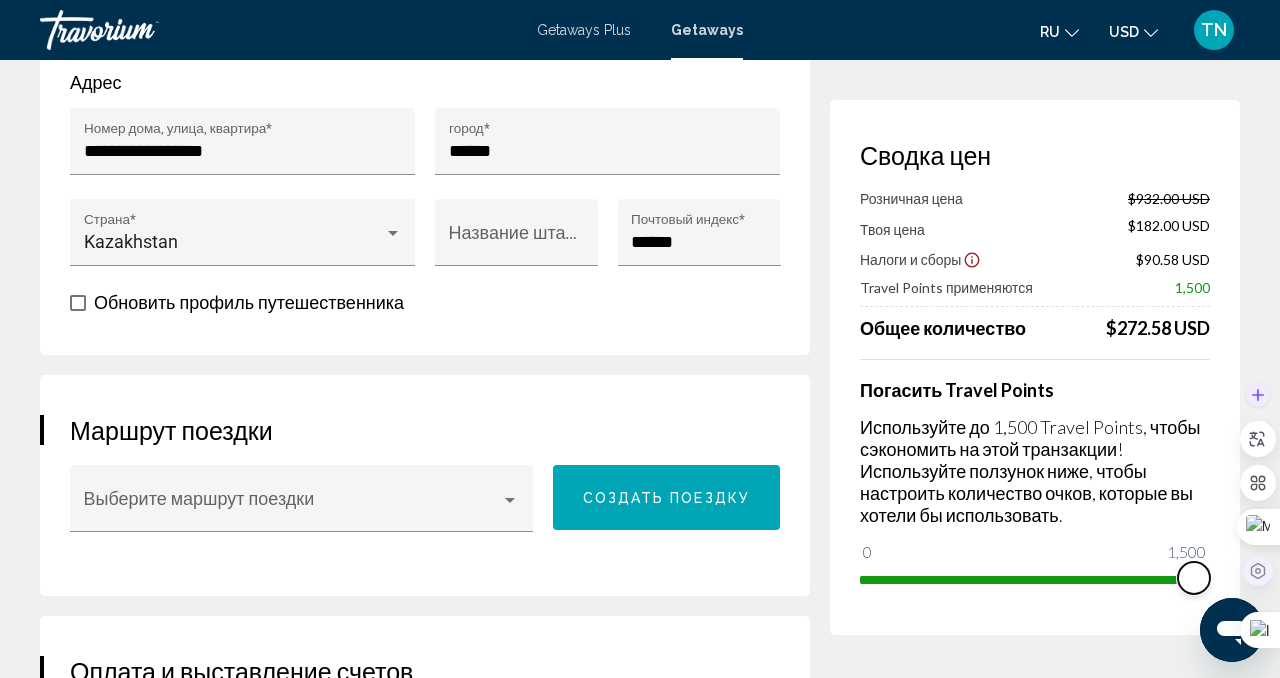 drag, startPoint x: 1200, startPoint y: 583, endPoint x: 1252, endPoint y: 580, distance: 52.086468 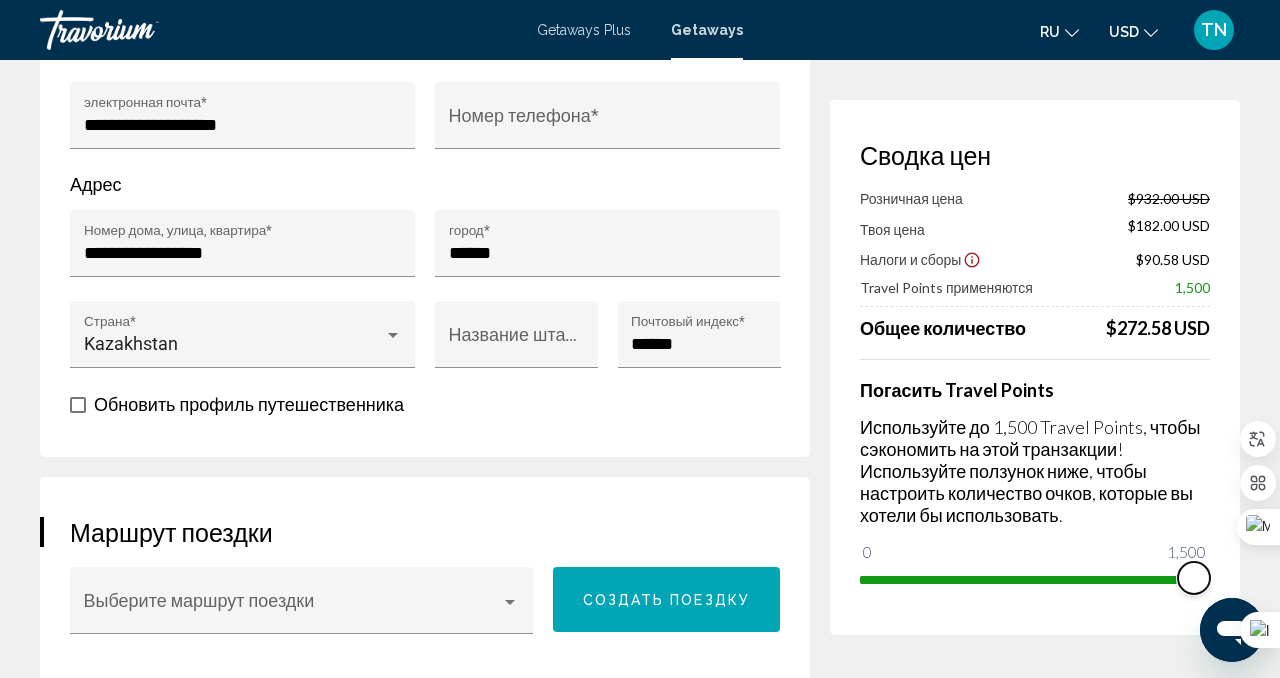 scroll, scrollTop: 0, scrollLeft: 0, axis: both 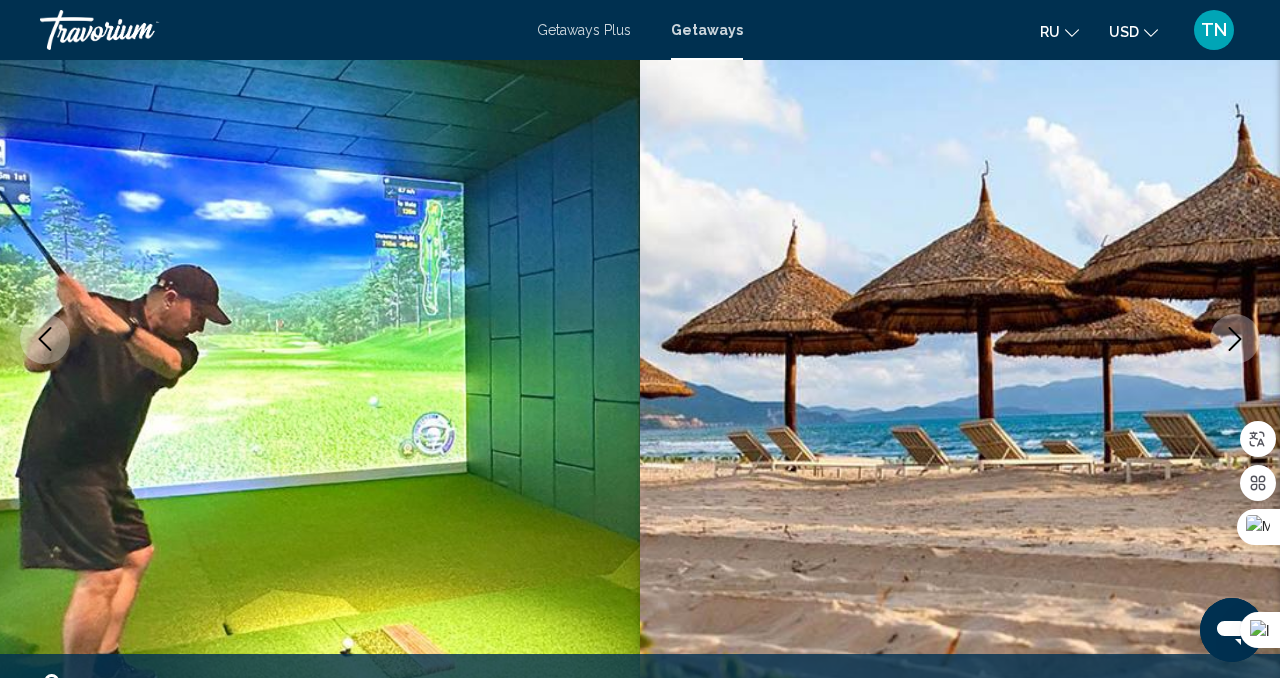 click at bounding box center (1235, 339) 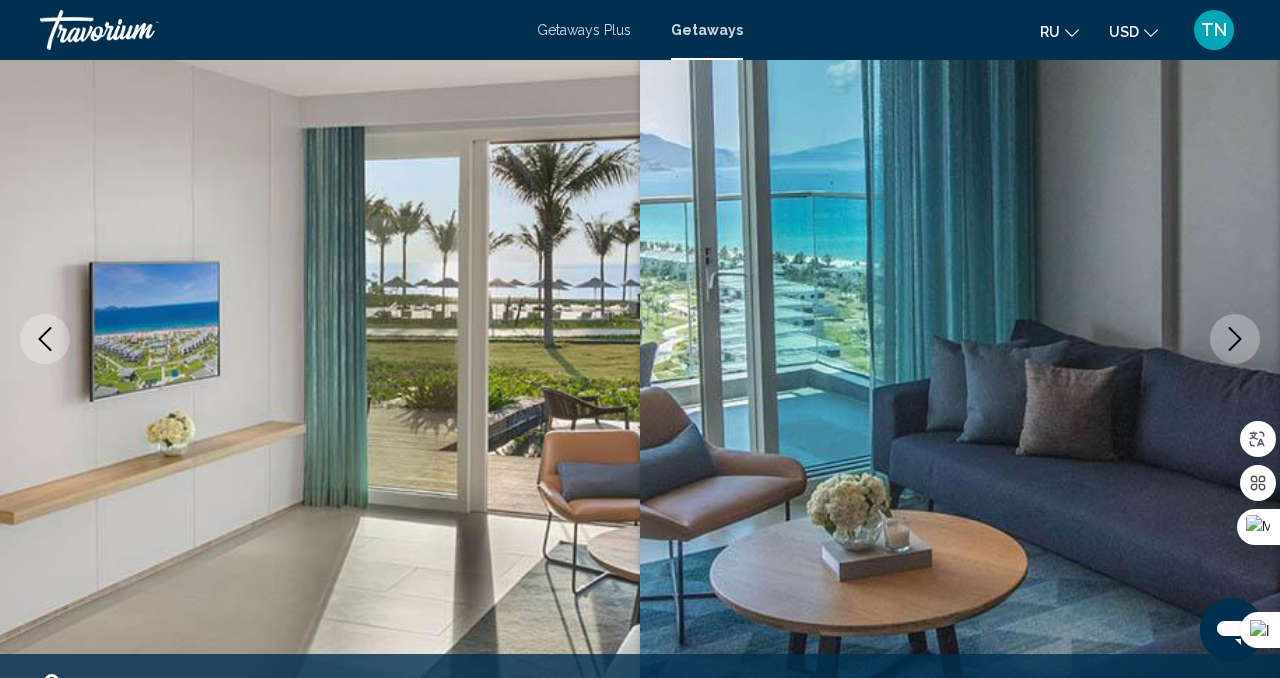 click at bounding box center (1235, 339) 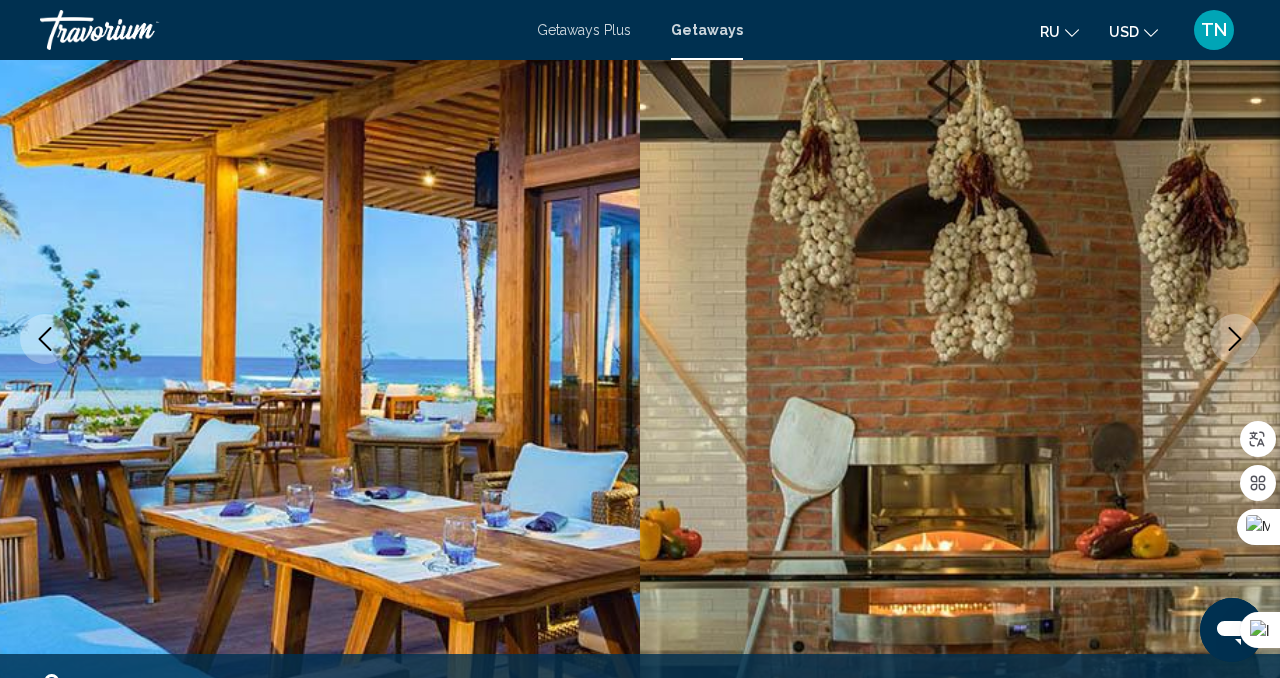 click at bounding box center (1235, 339) 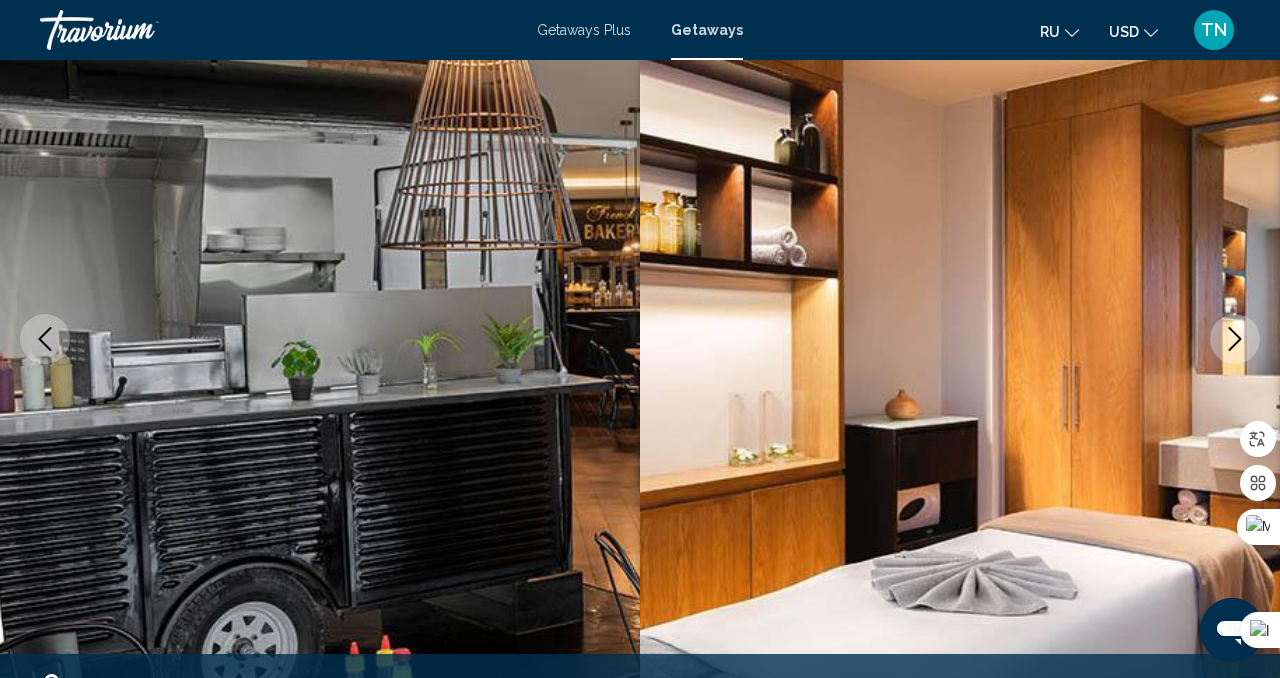 click at bounding box center (1235, 339) 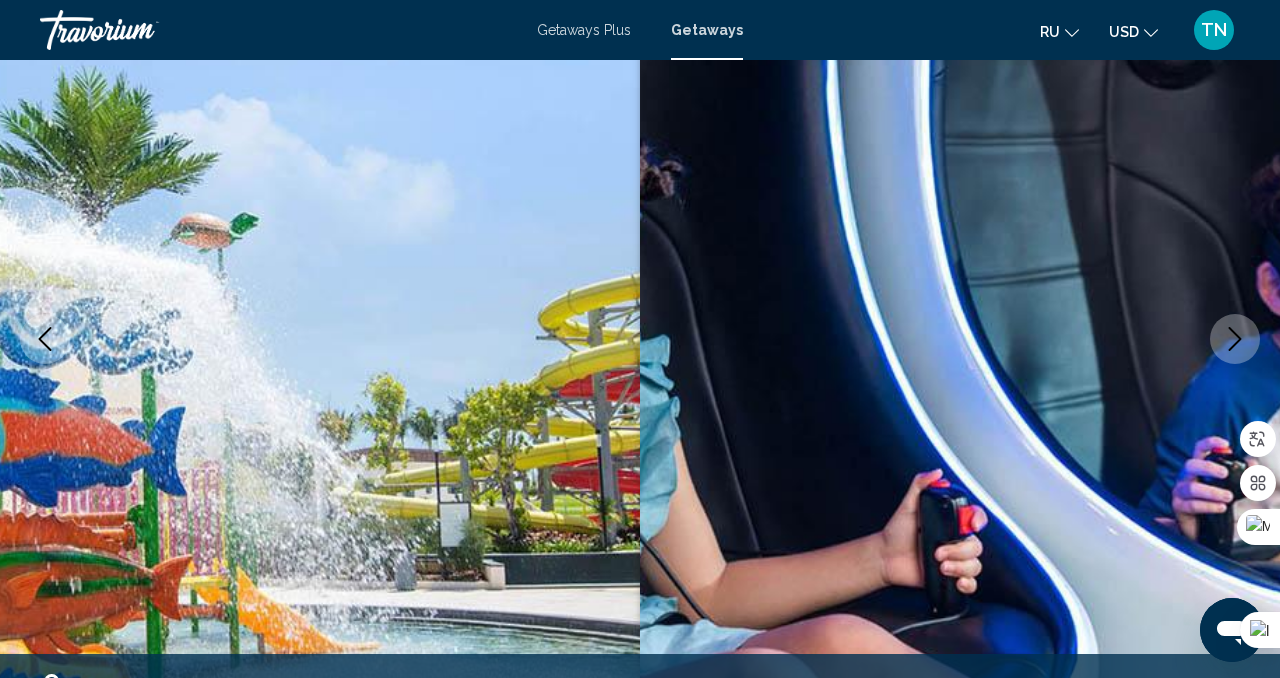click at bounding box center [1235, 339] 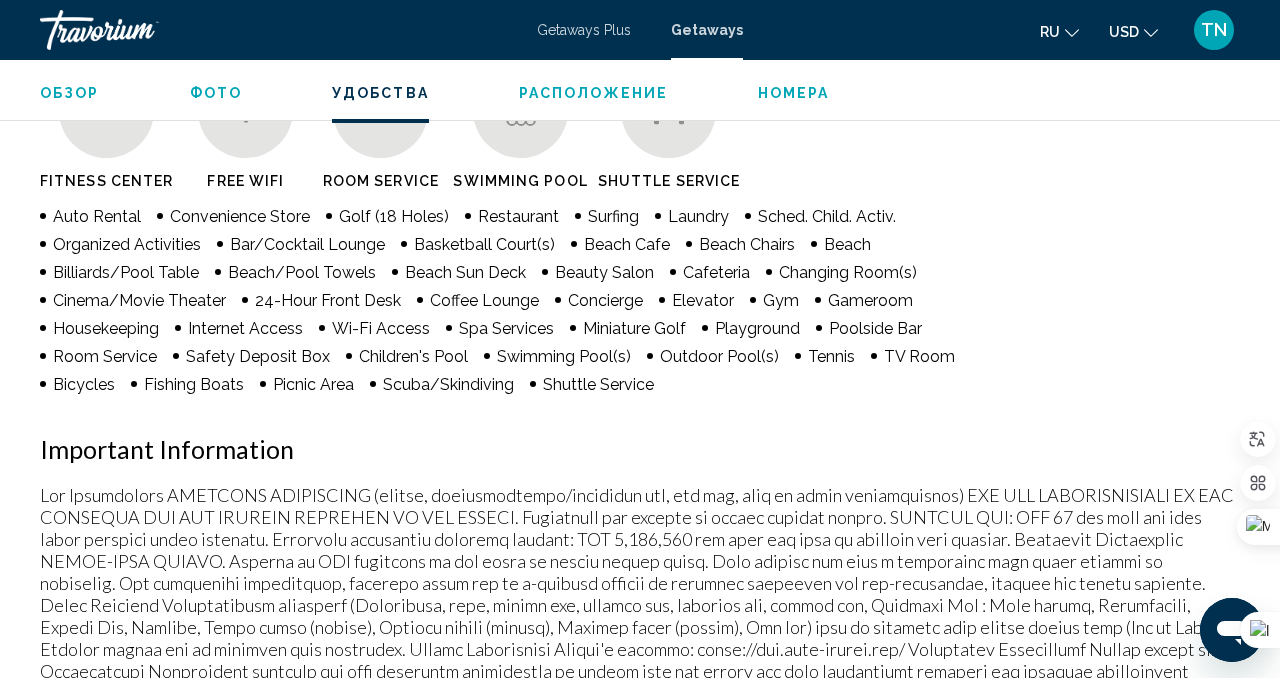 scroll, scrollTop: 1940, scrollLeft: 0, axis: vertical 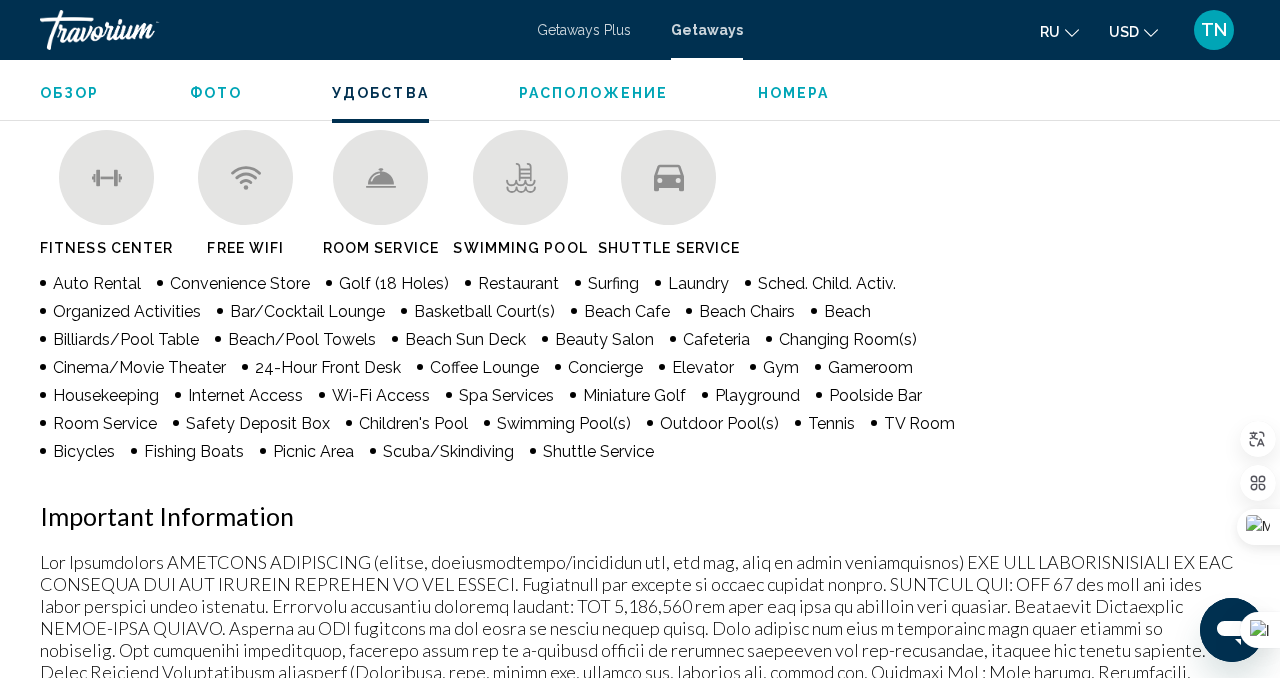 click on "Номера" at bounding box center [794, 93] 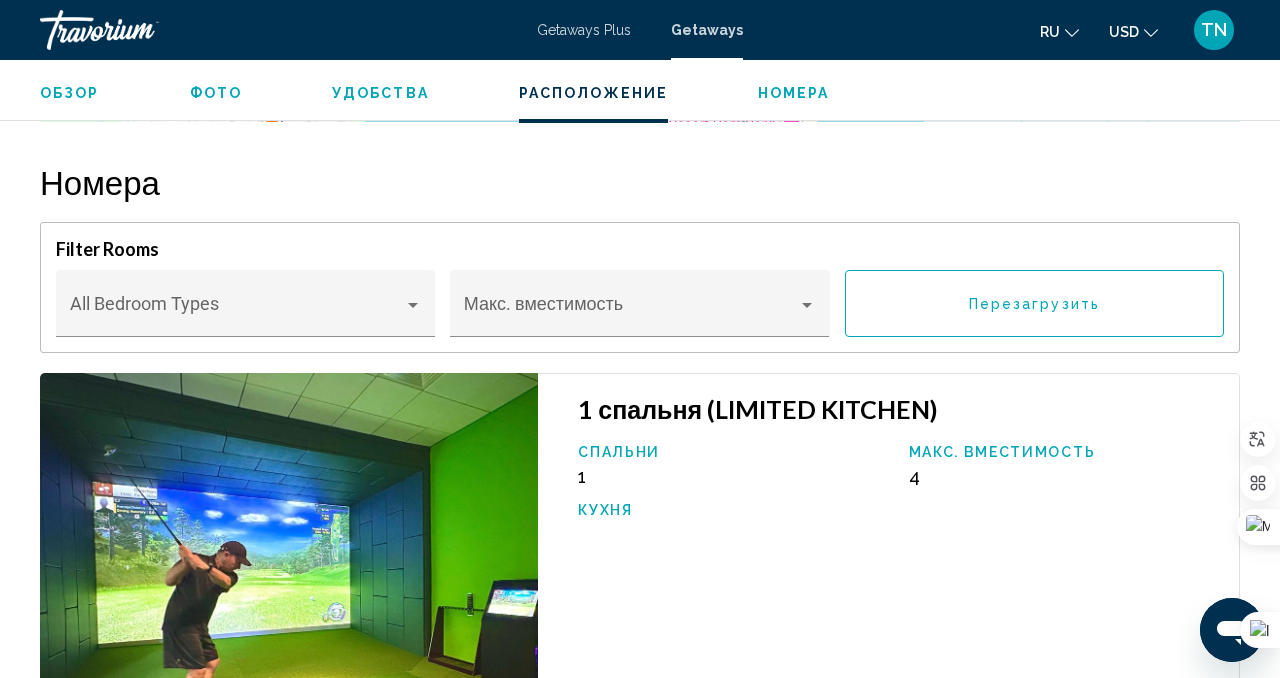 scroll, scrollTop: 3605, scrollLeft: 0, axis: vertical 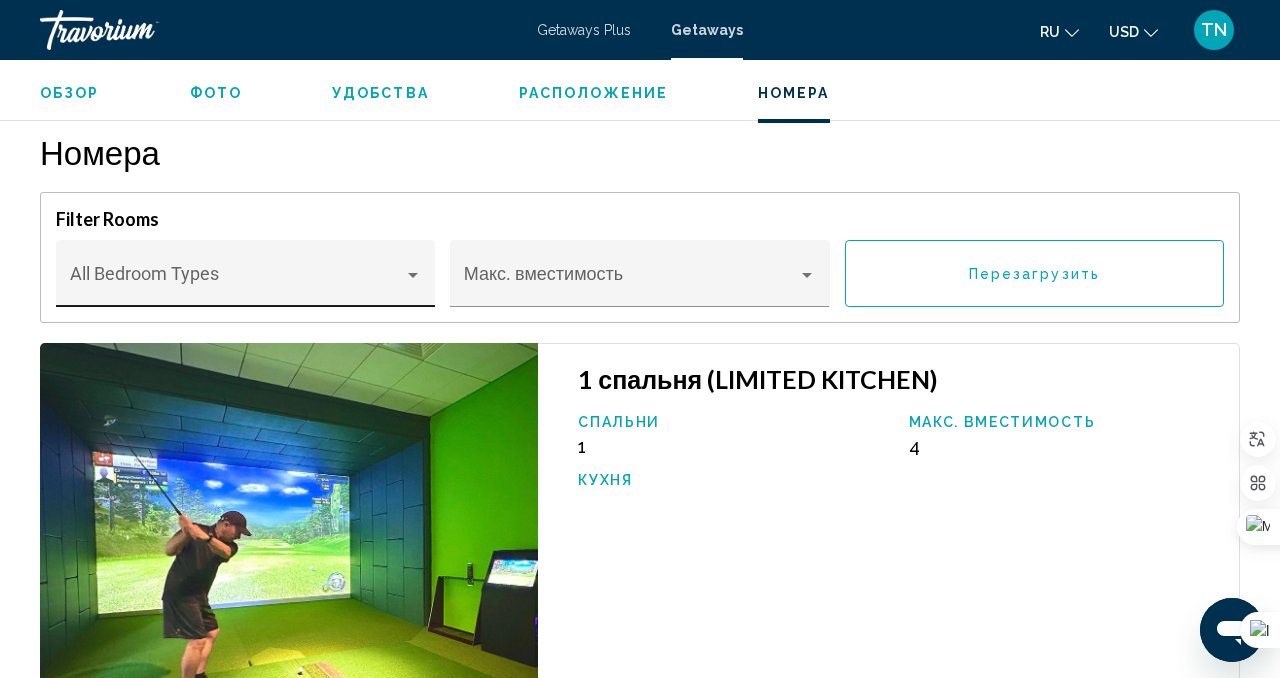 click at bounding box center [413, 275] 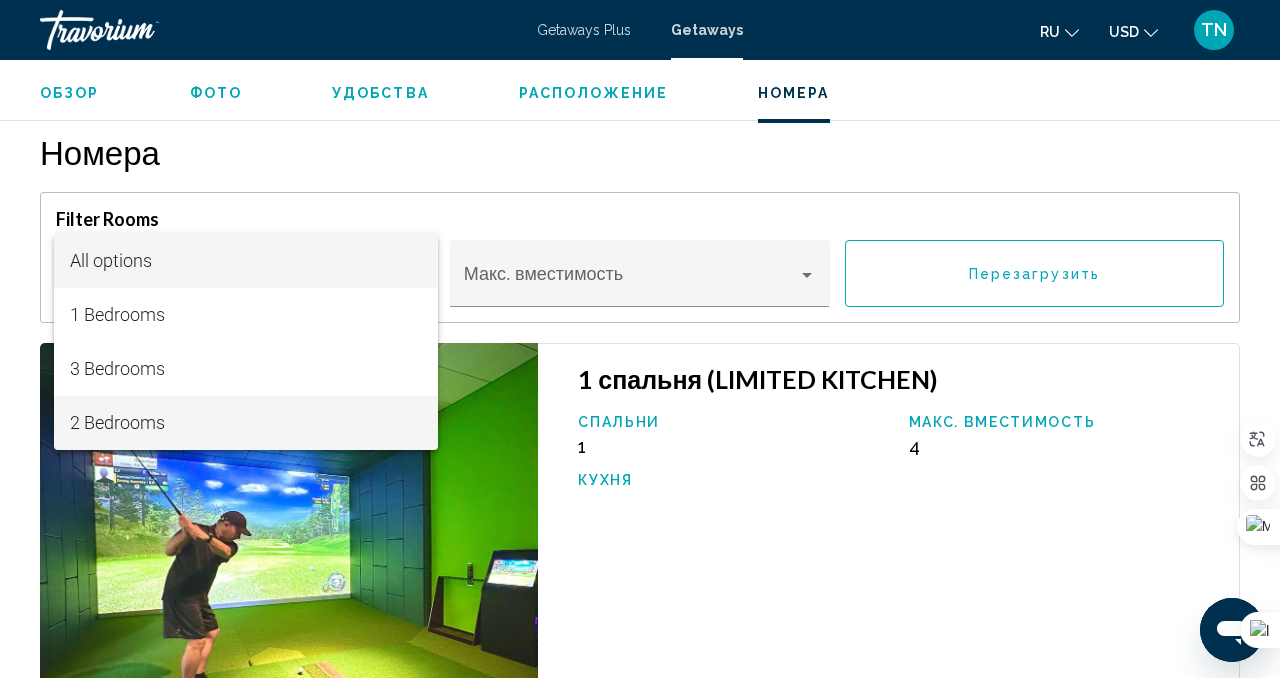 click on "2 Bedrooms" at bounding box center (246, 423) 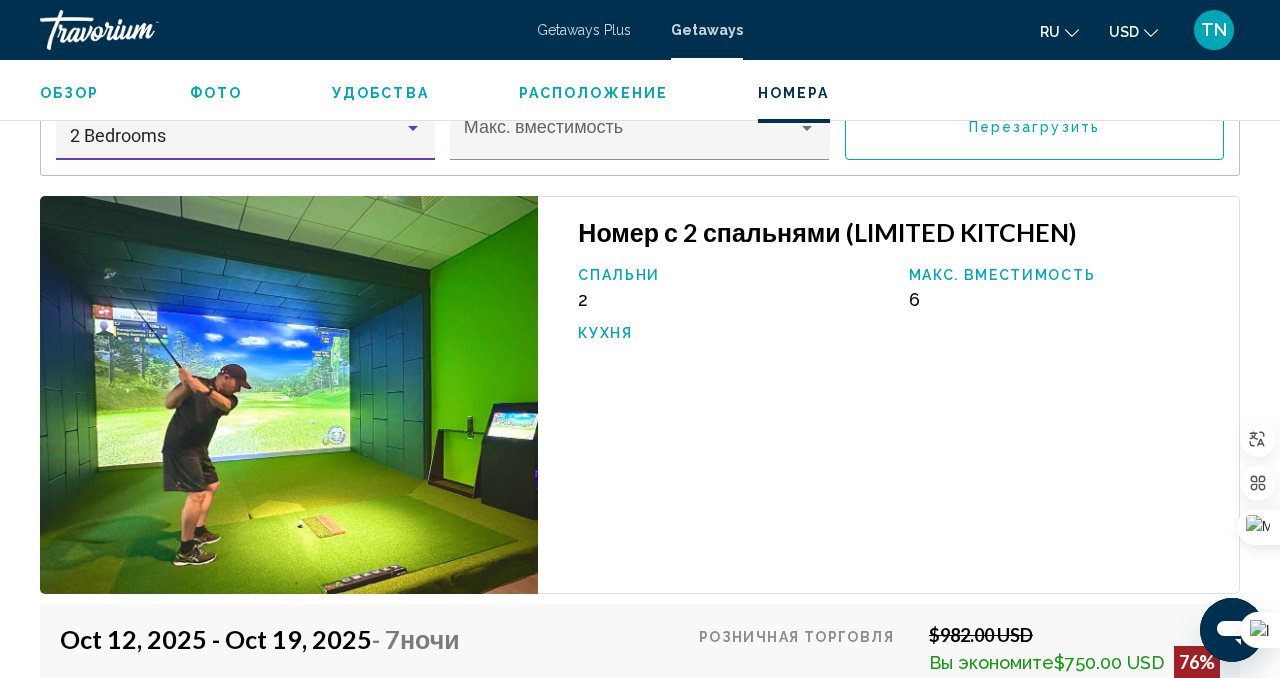 scroll, scrollTop: 3928, scrollLeft: 0, axis: vertical 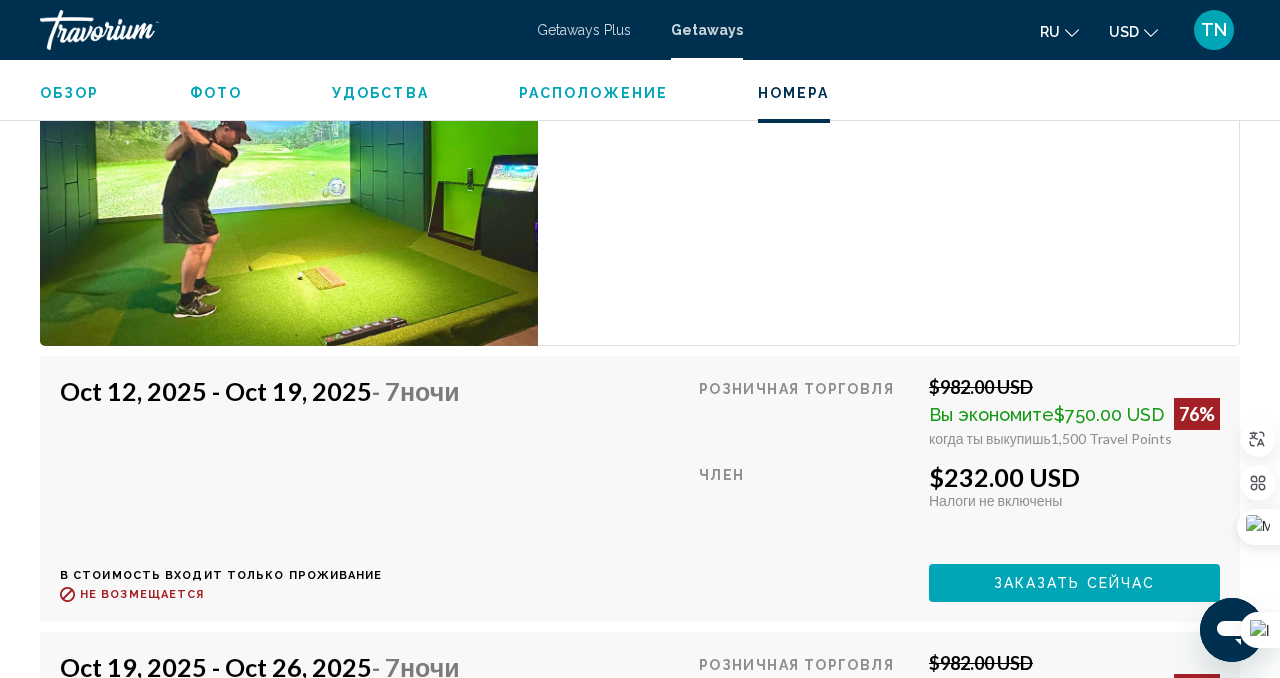 click on "Заказать сейчас" at bounding box center [1075, 584] 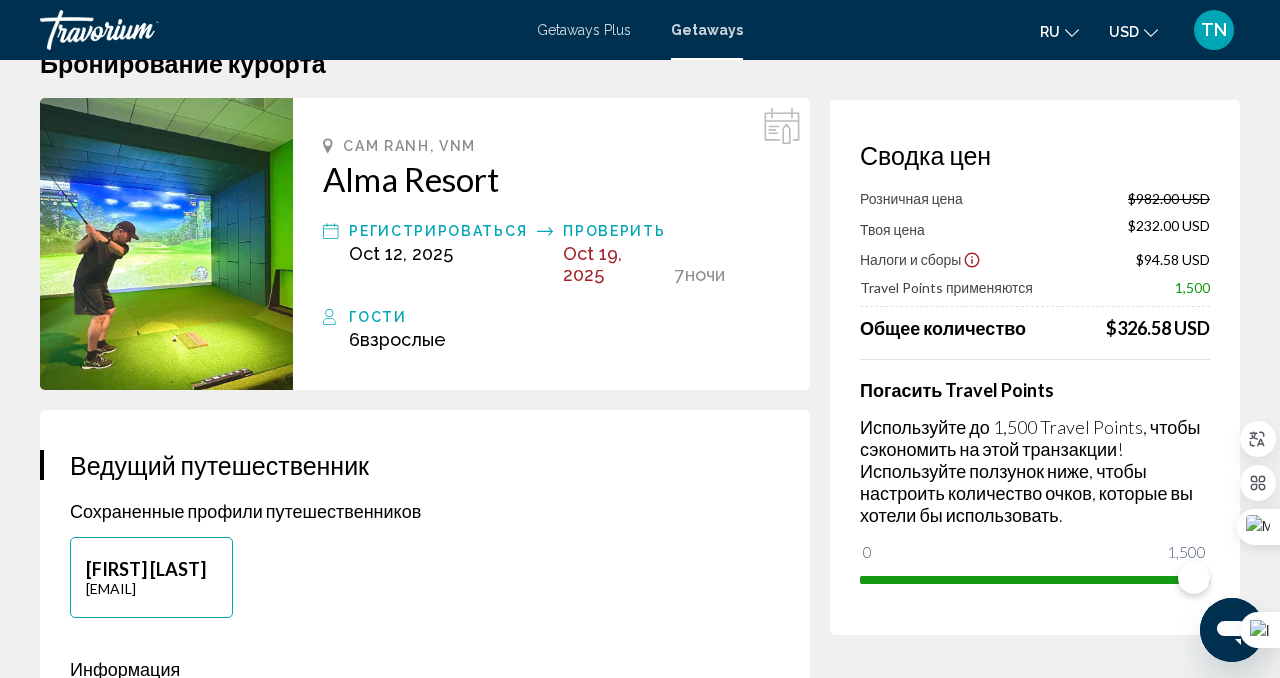 scroll, scrollTop: 0, scrollLeft: 0, axis: both 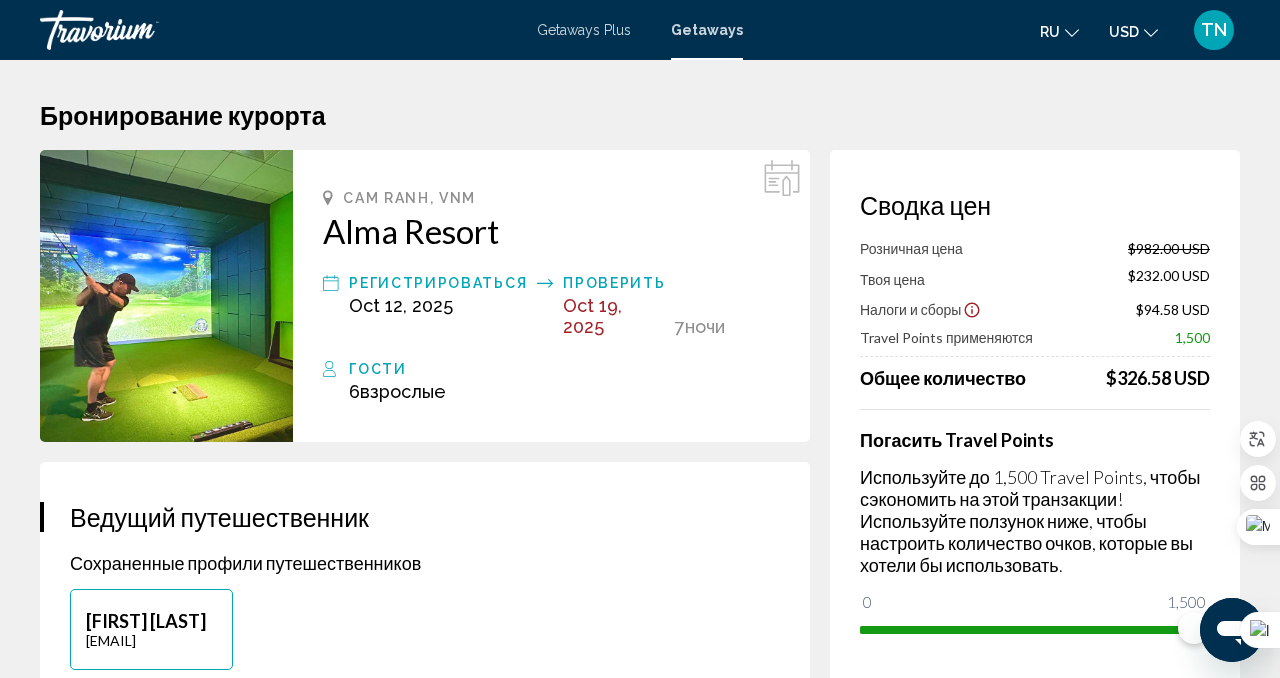 click on "Getaways" at bounding box center (707, 30) 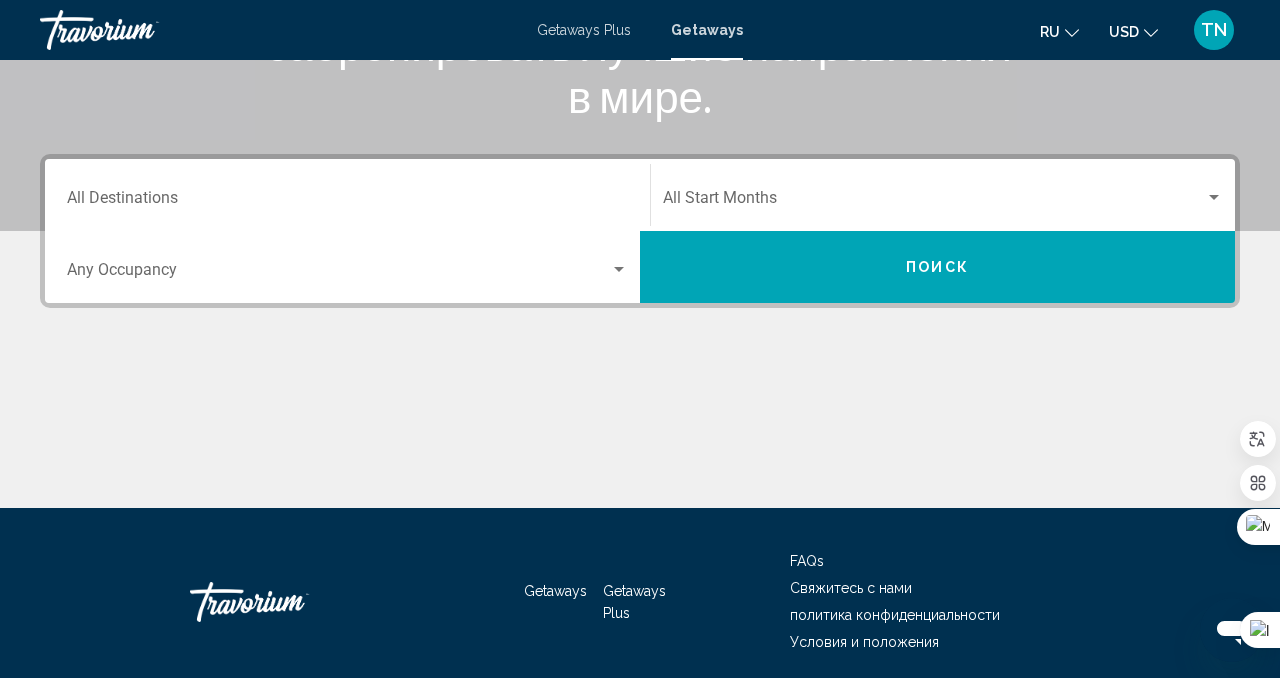 scroll, scrollTop: 395, scrollLeft: 0, axis: vertical 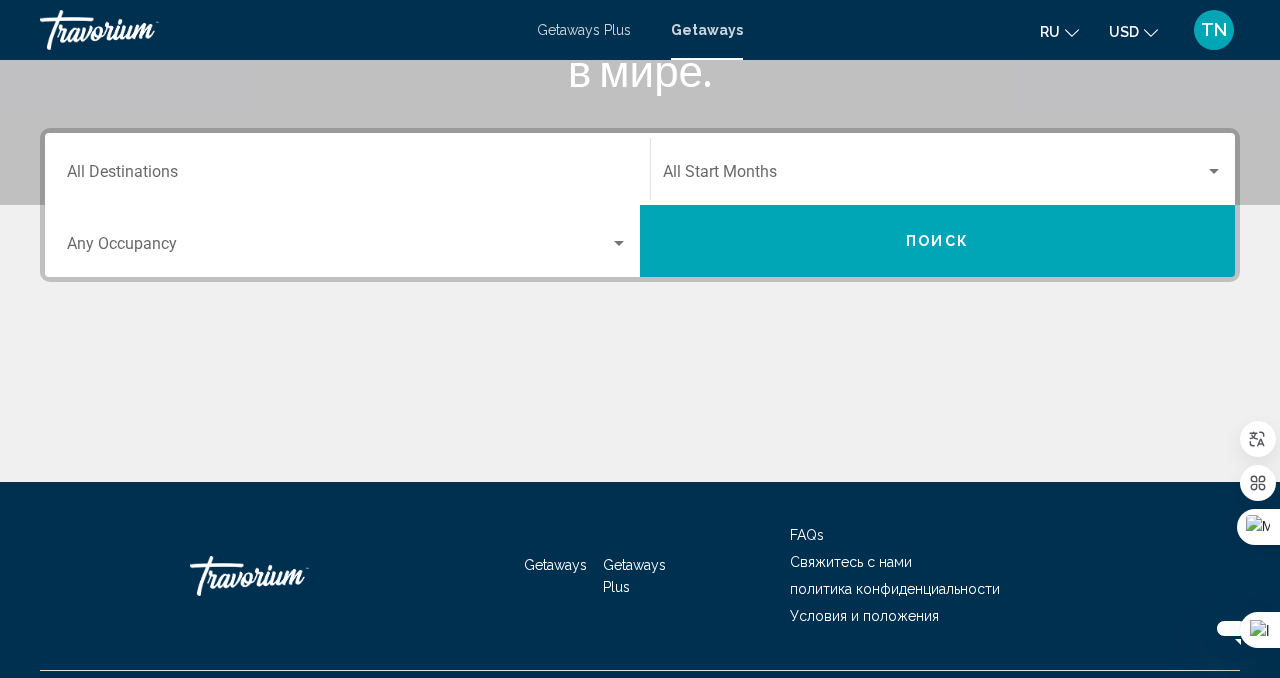 click on "Destination All Destinations" at bounding box center [347, 176] 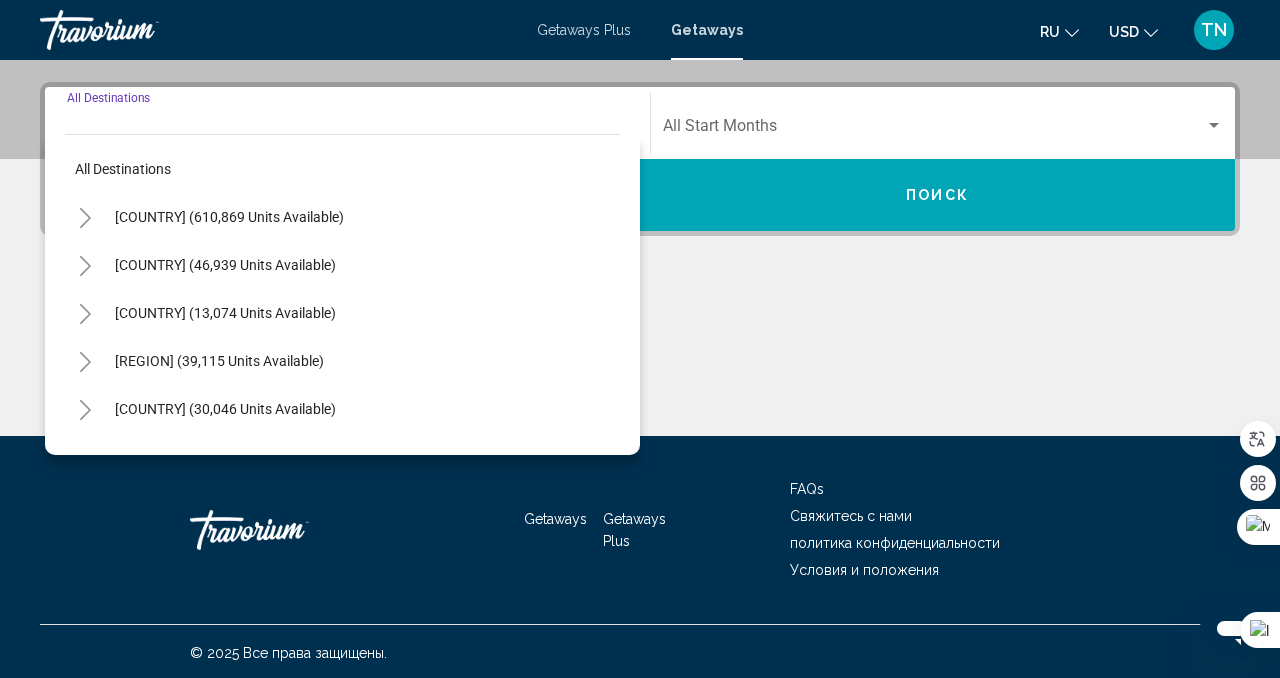 scroll, scrollTop: 444, scrollLeft: 0, axis: vertical 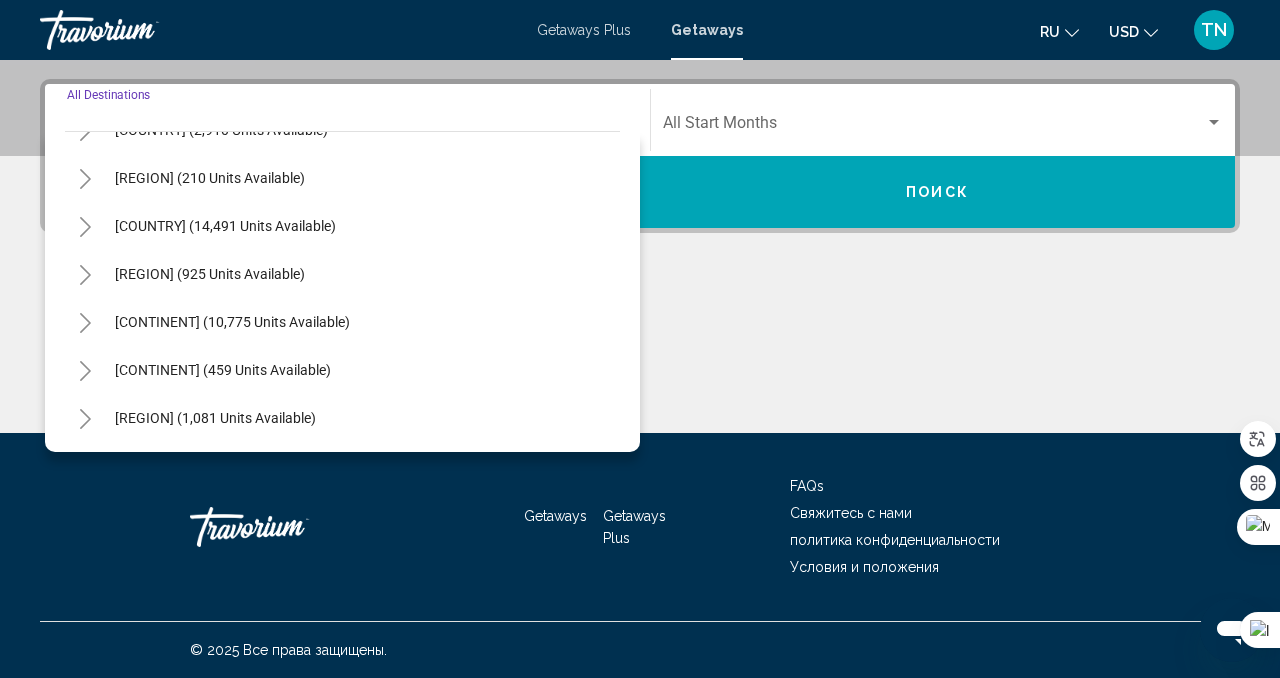 click on "[CONTINENT] (10,775 units available)" at bounding box center [342, 370] 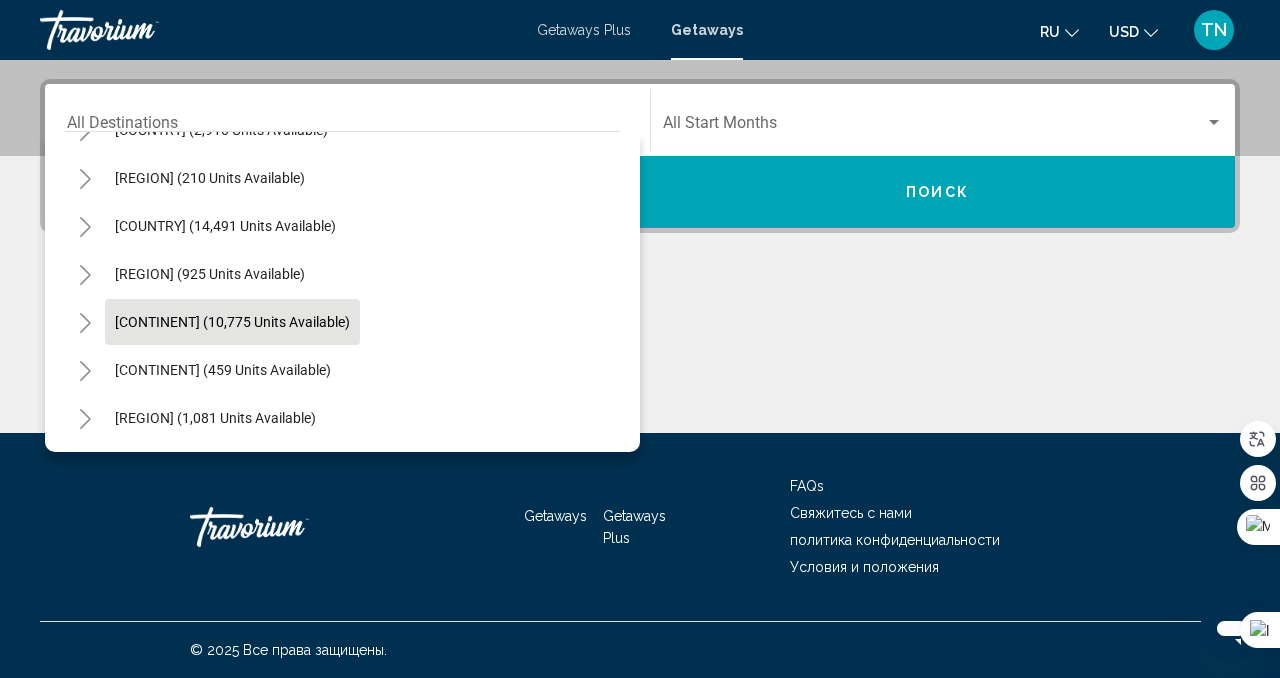 click on "[CONTINENT] (10,775 units available)" at bounding box center (223, 370) 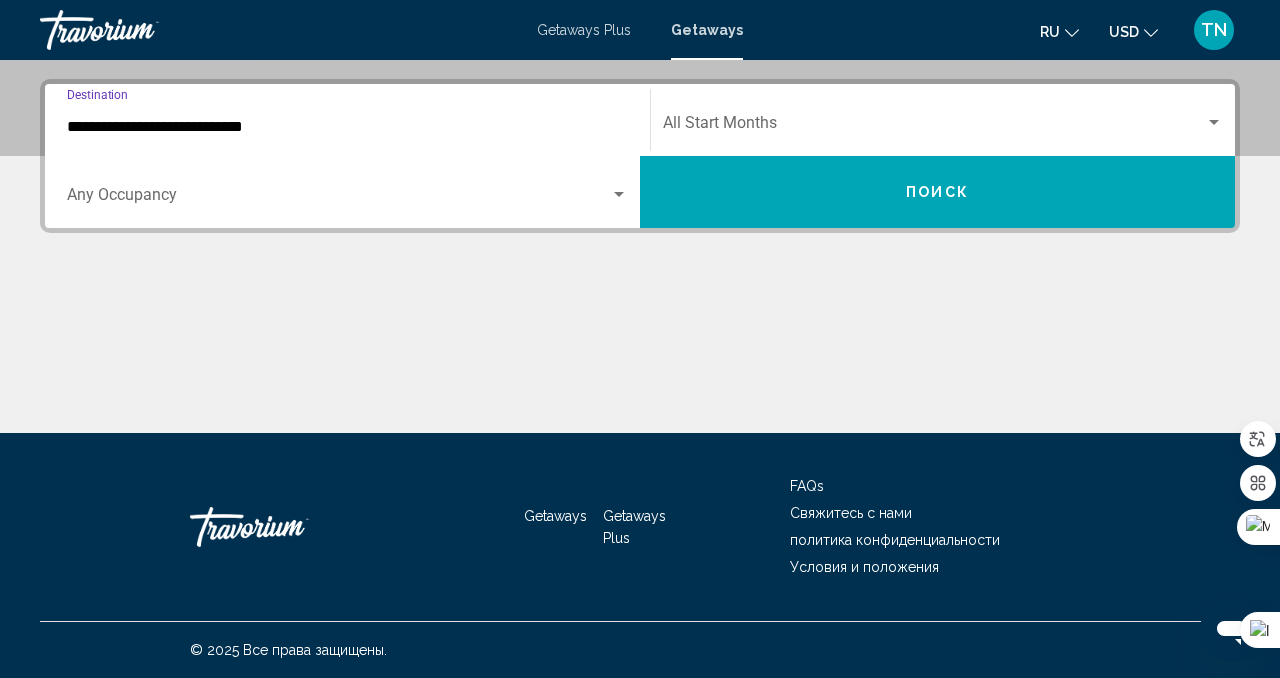 click on "**********" at bounding box center [347, 127] 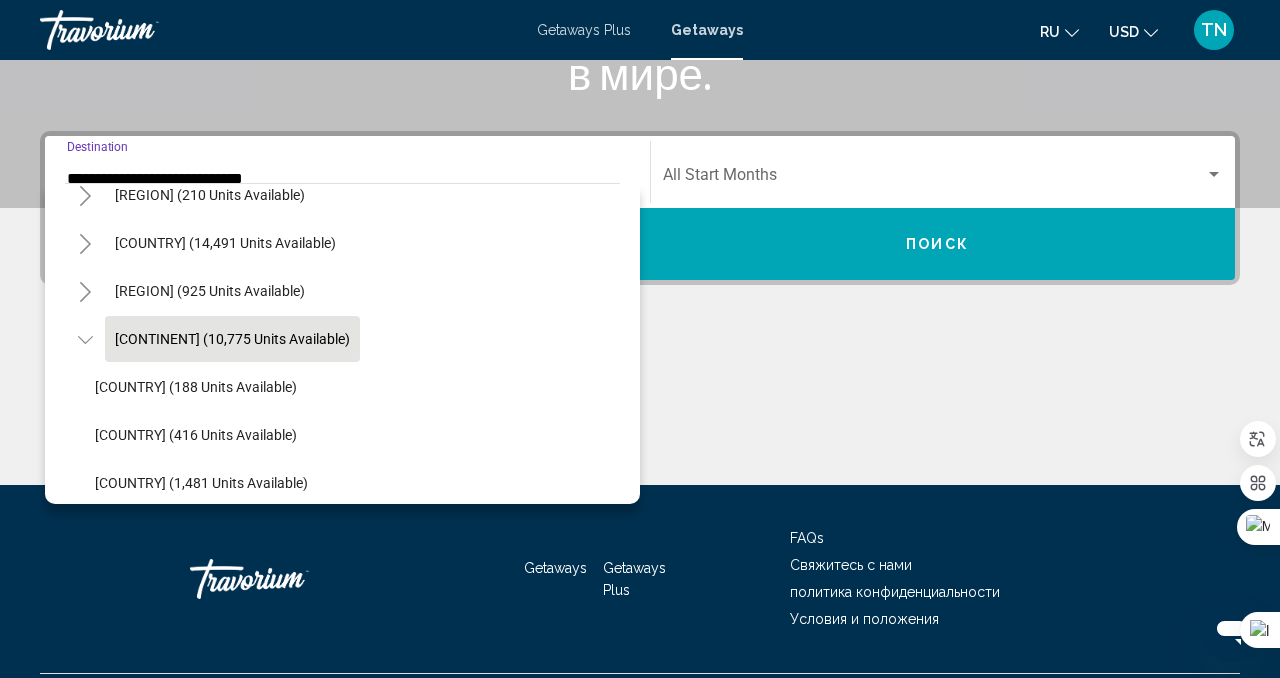 scroll, scrollTop: 1044, scrollLeft: 0, axis: vertical 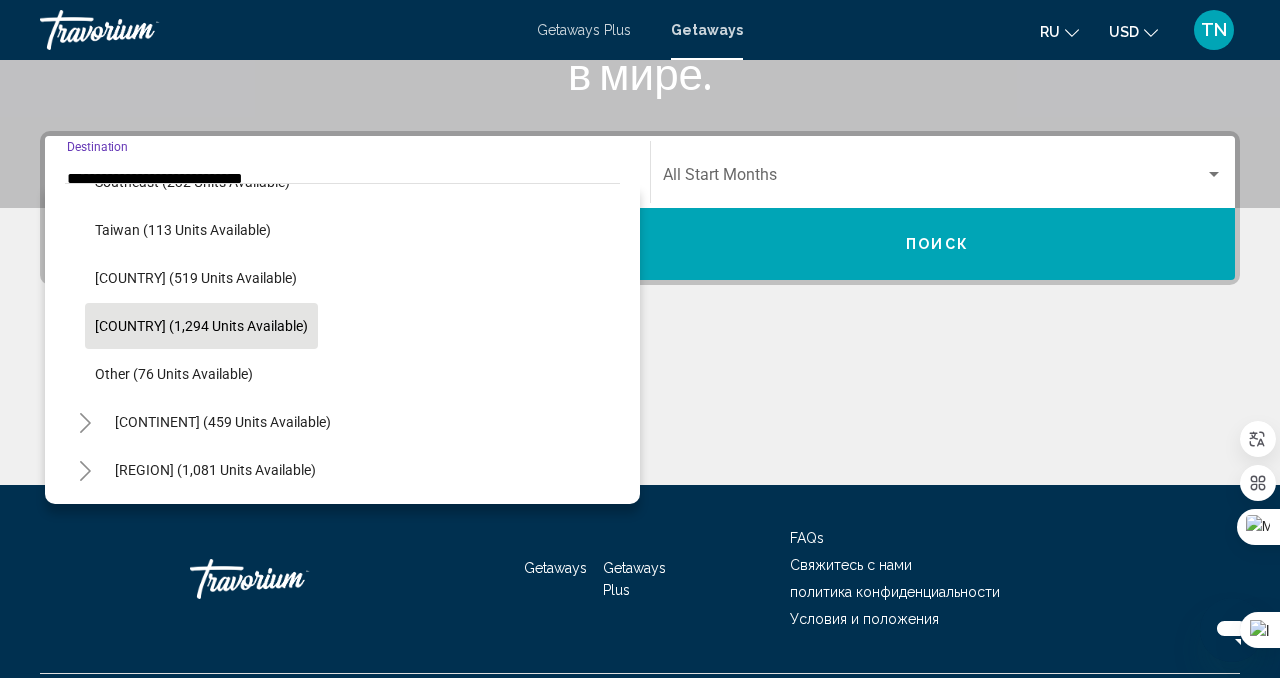 click on "[COUNTRY] (1,294 units available)" 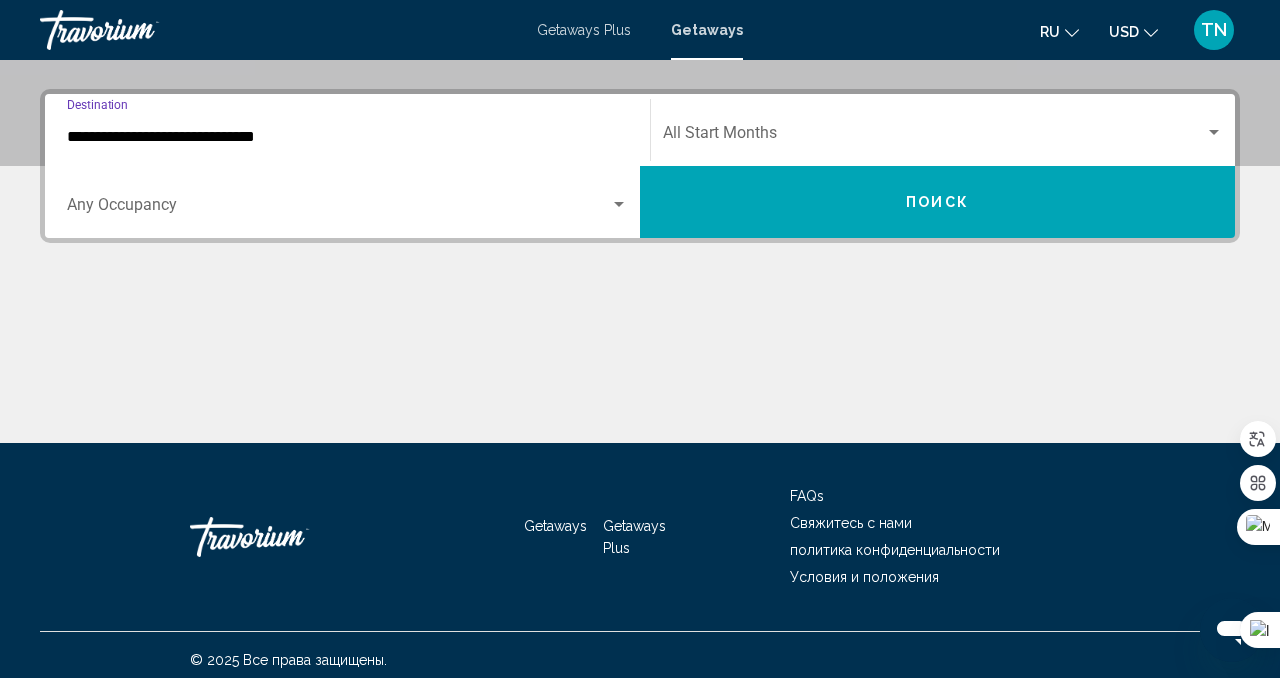 scroll, scrollTop: 444, scrollLeft: 0, axis: vertical 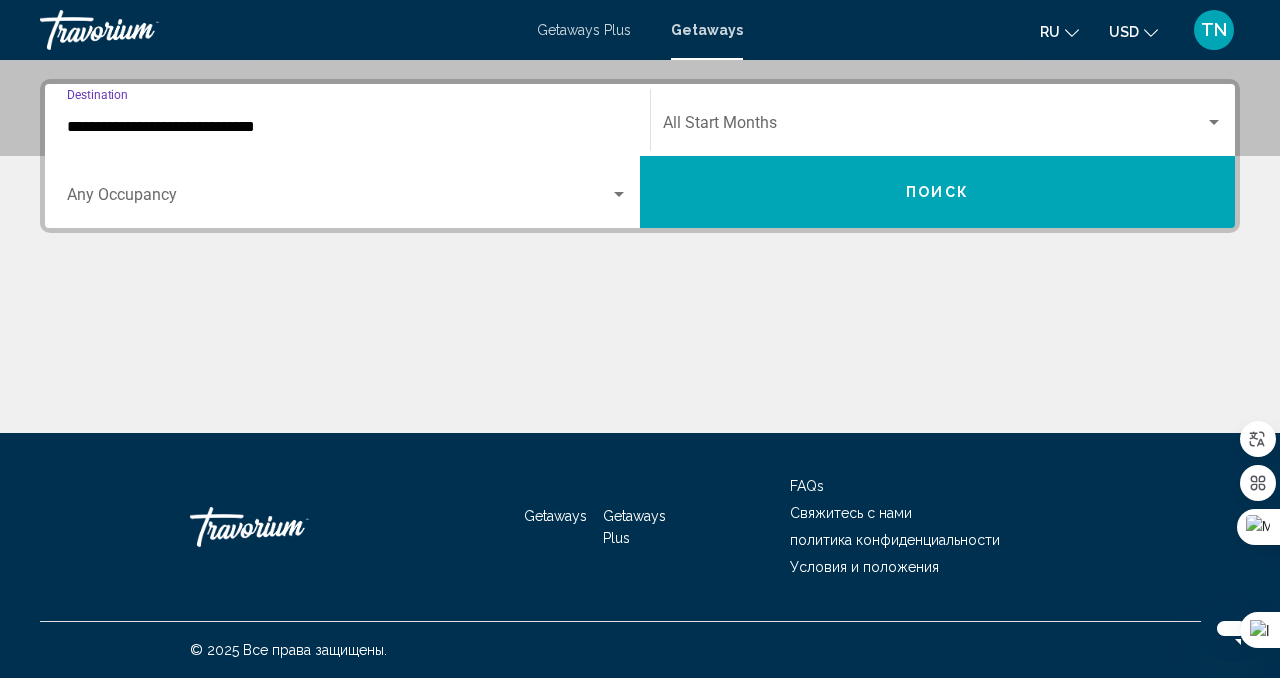 click at bounding box center [640, 358] 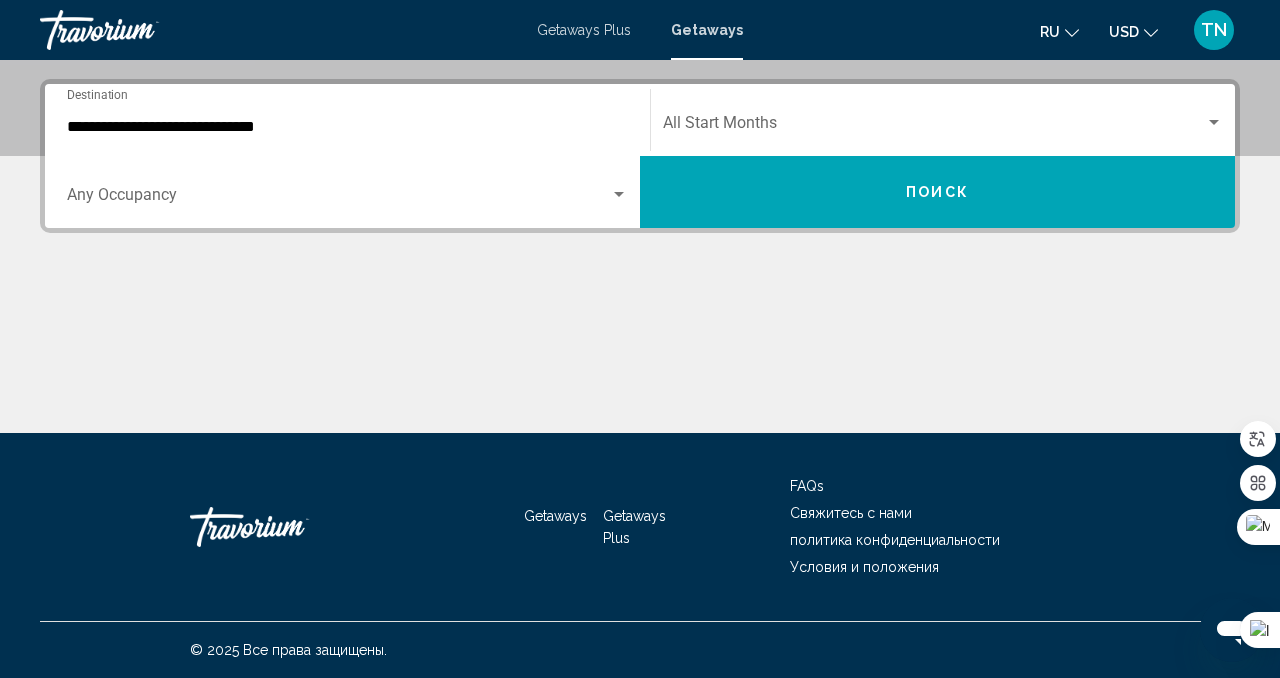 click on "Occupancy Any Occupancy" at bounding box center (347, 192) 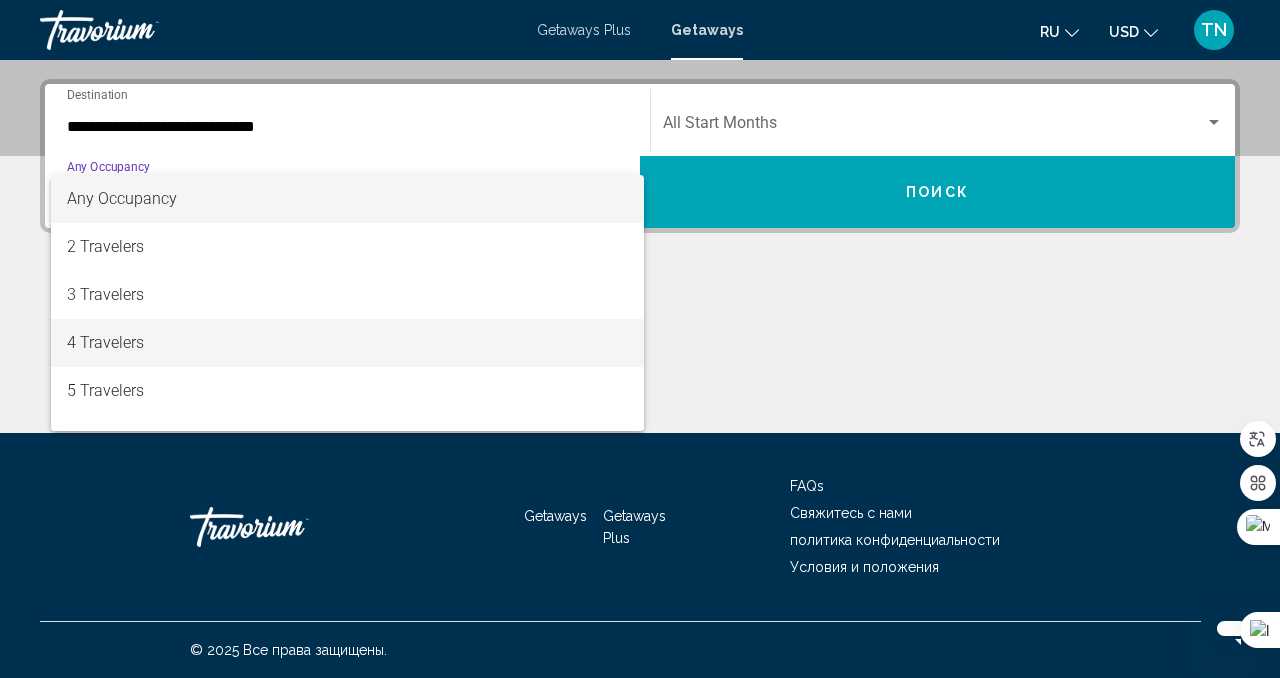 click on "4 Travelers" at bounding box center [347, 343] 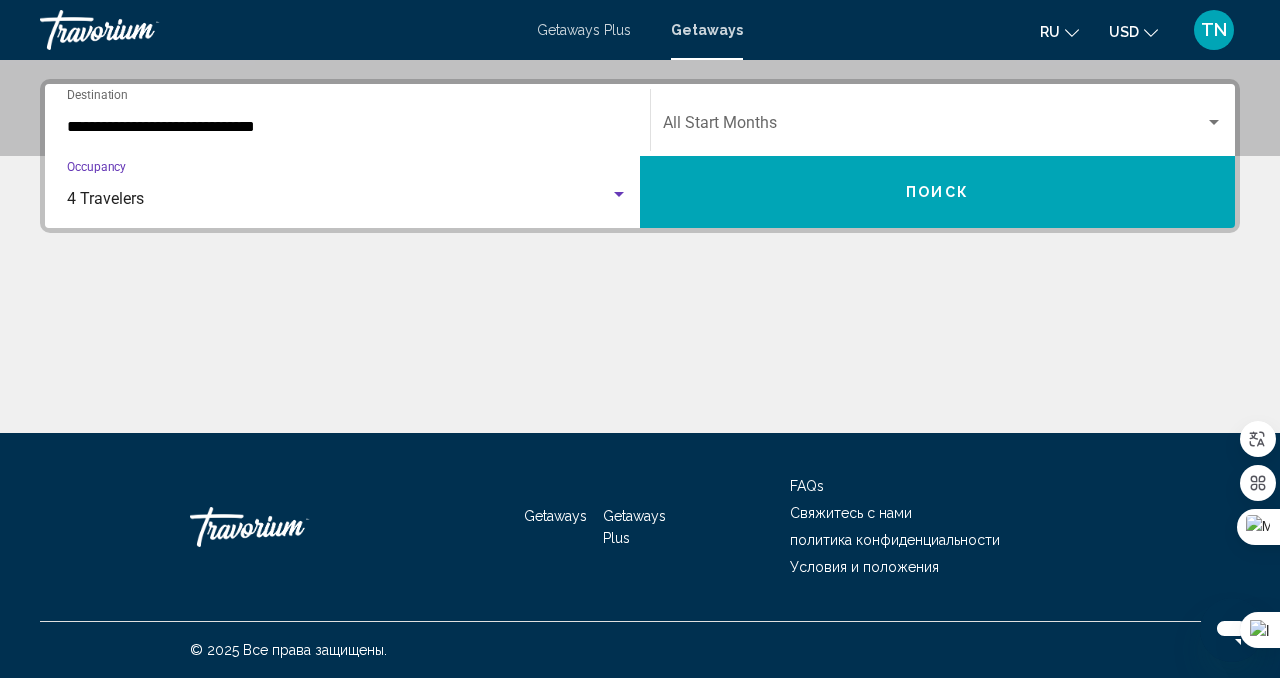 click at bounding box center (934, 127) 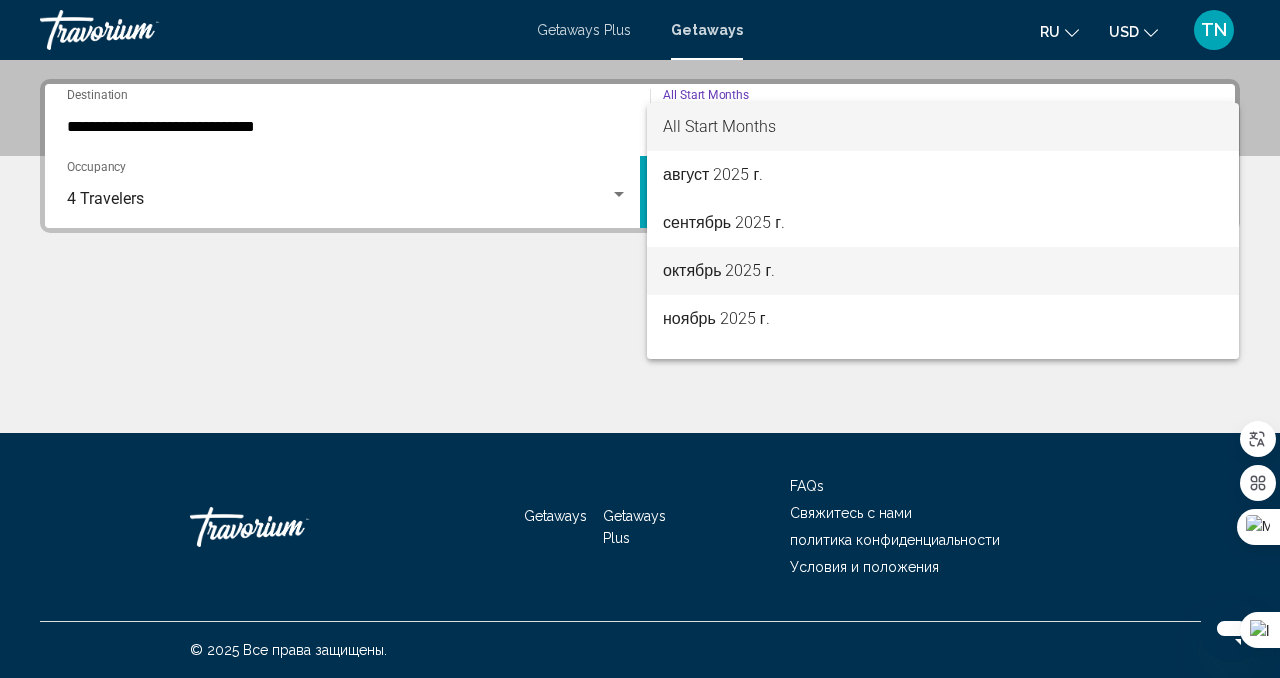 click on "октябрь 2025 г." at bounding box center [943, 271] 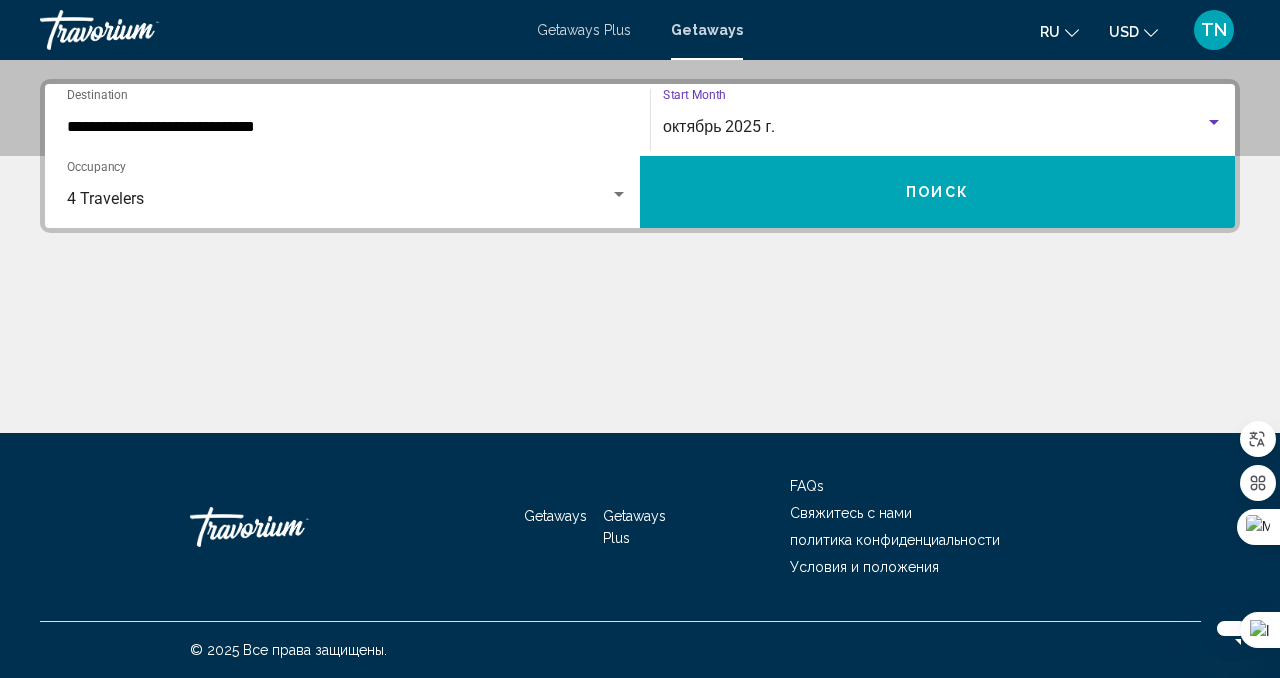 click on "Поиск" at bounding box center (937, 192) 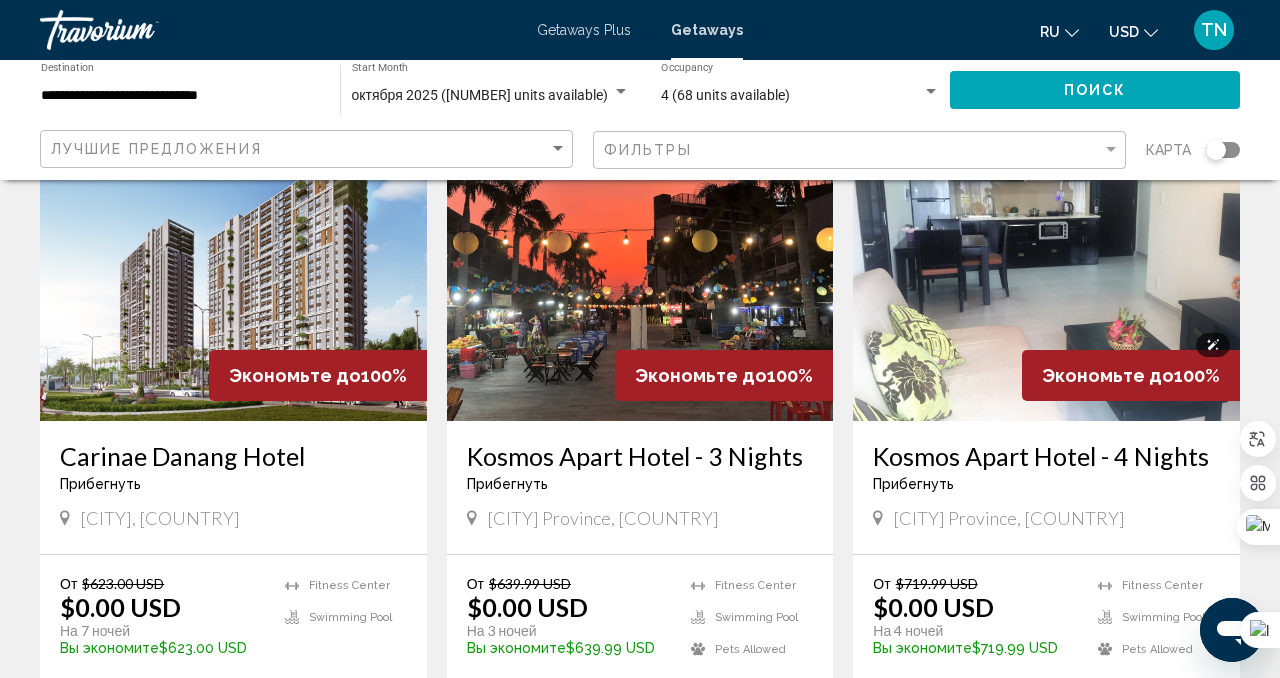 scroll, scrollTop: 221, scrollLeft: 0, axis: vertical 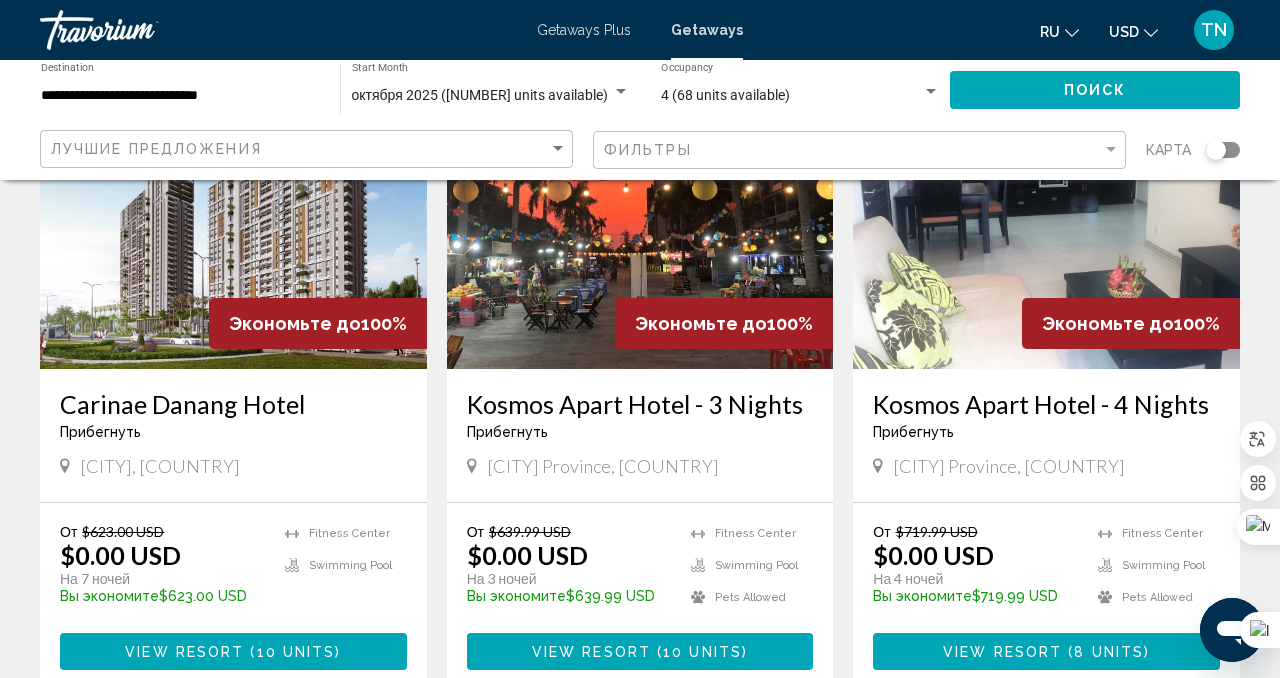 click on "View Resort    ( 10 units )" at bounding box center [233, 651] 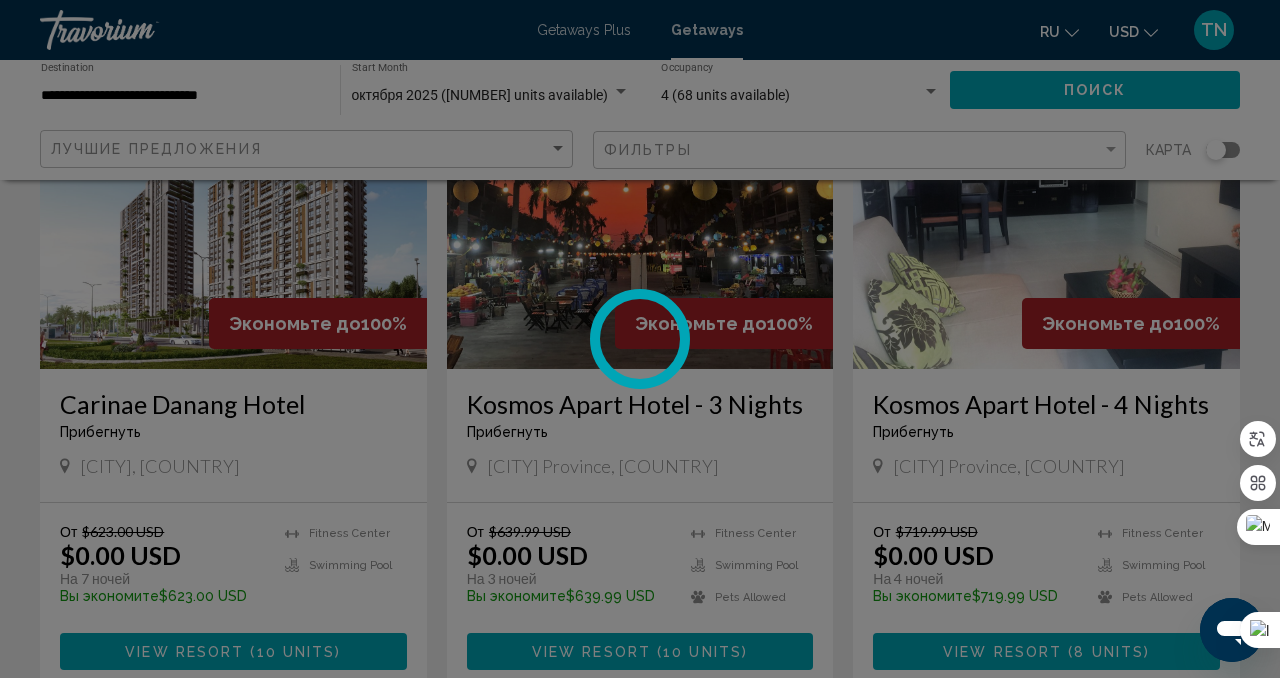 scroll, scrollTop: 196, scrollLeft: 0, axis: vertical 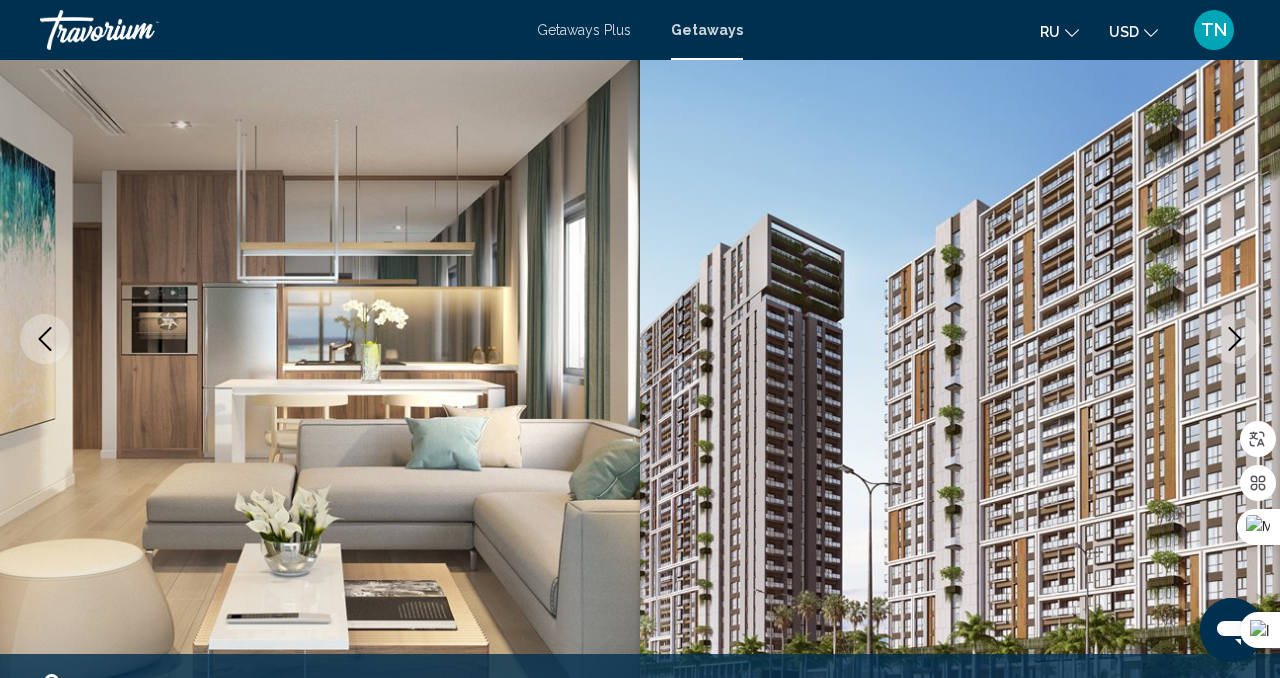 click 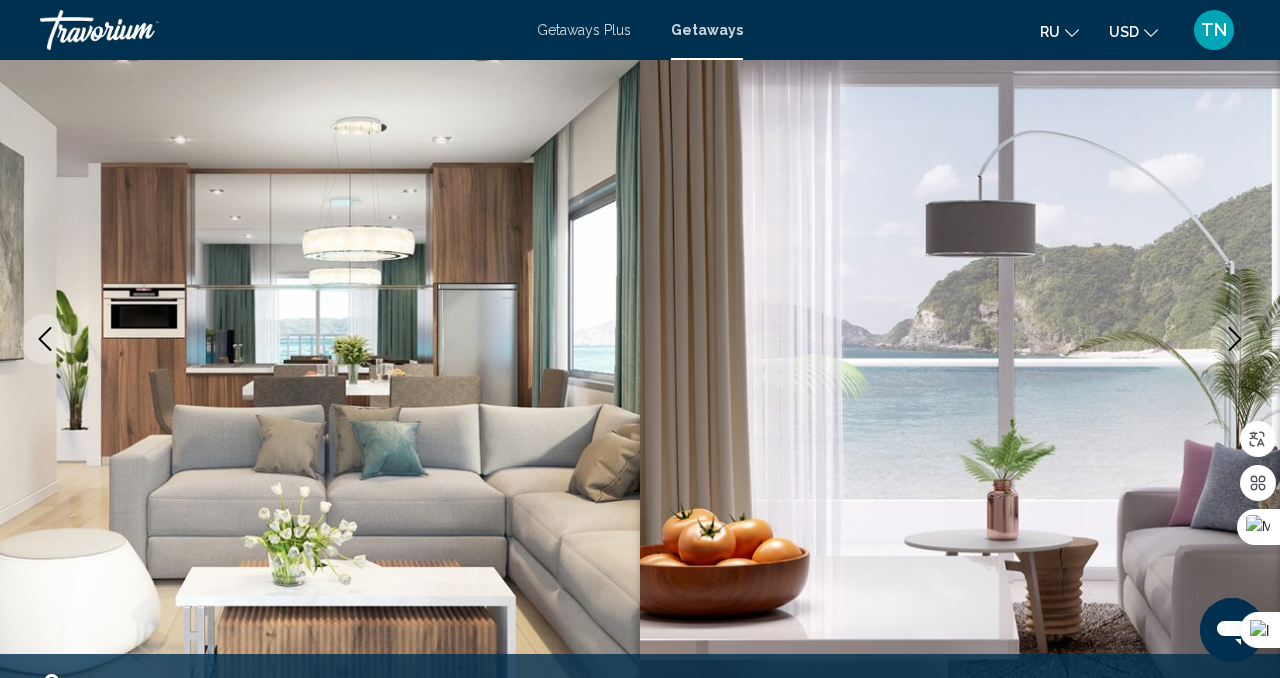 click 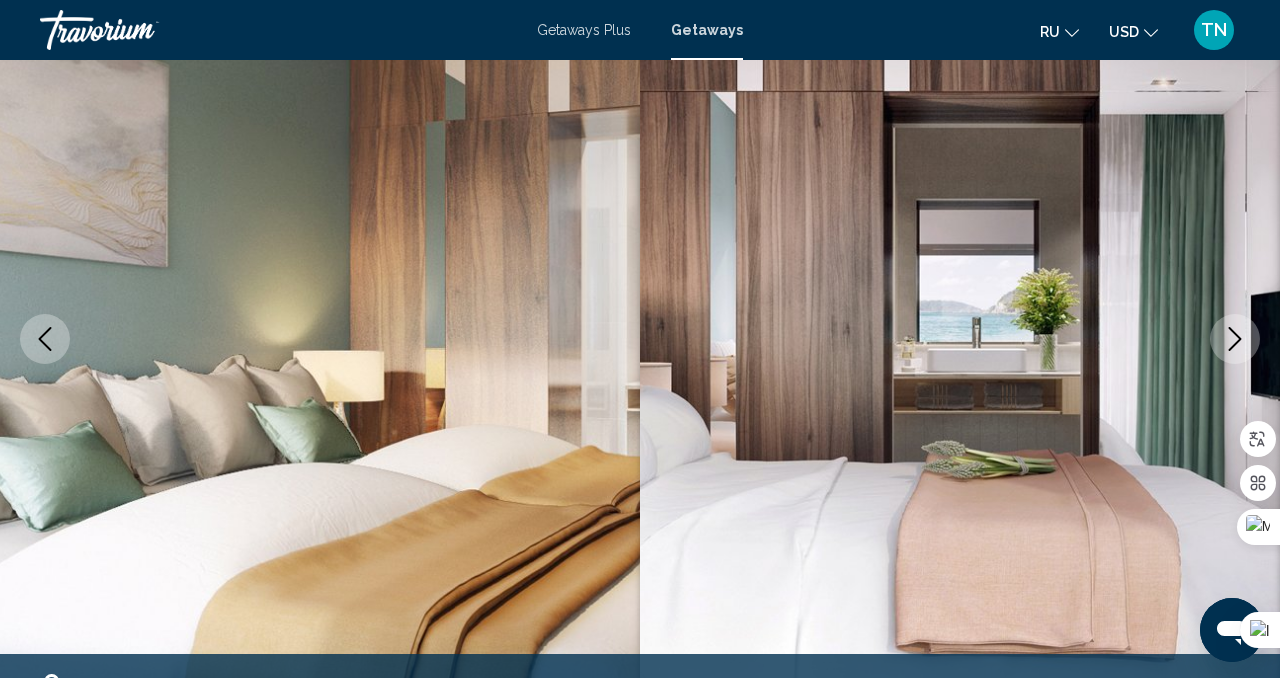 click 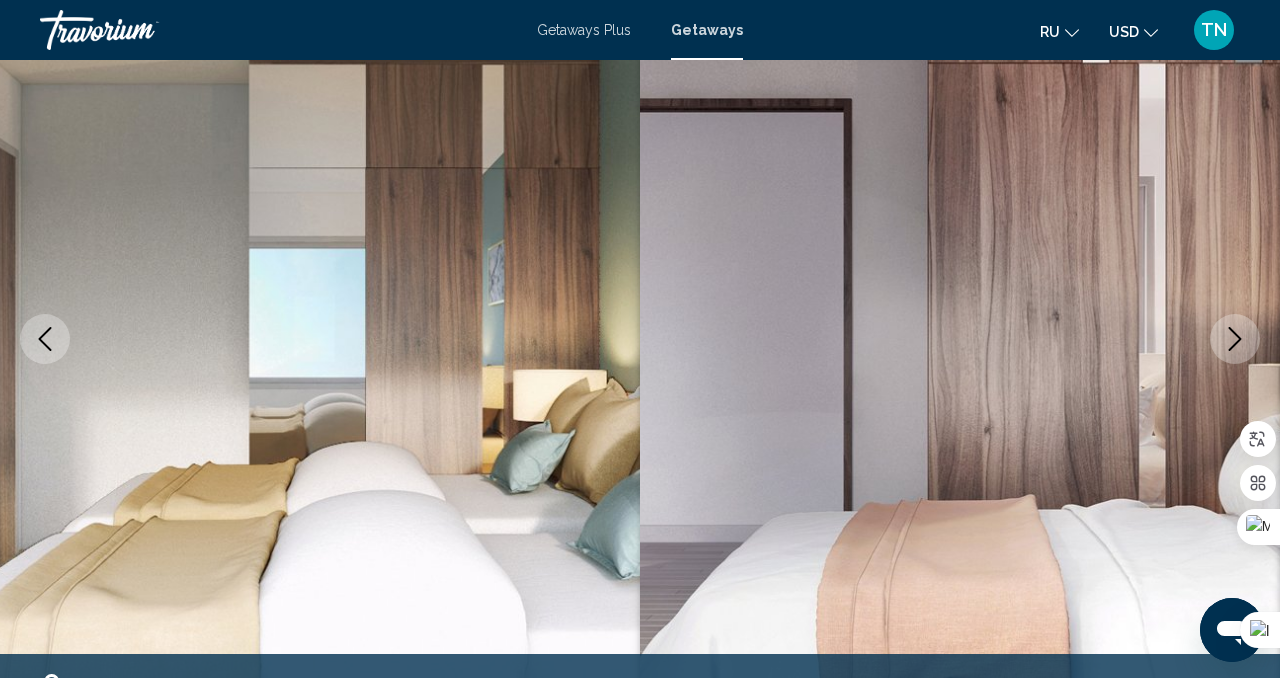 click 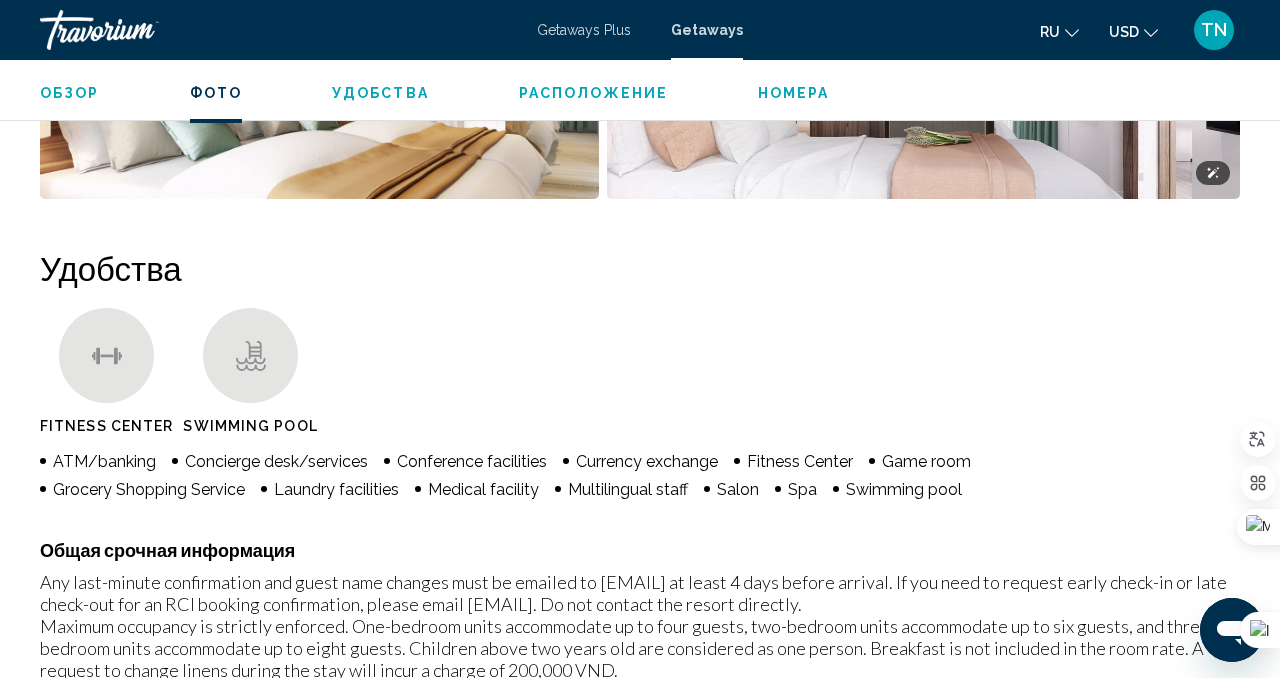 scroll, scrollTop: 1760, scrollLeft: 0, axis: vertical 